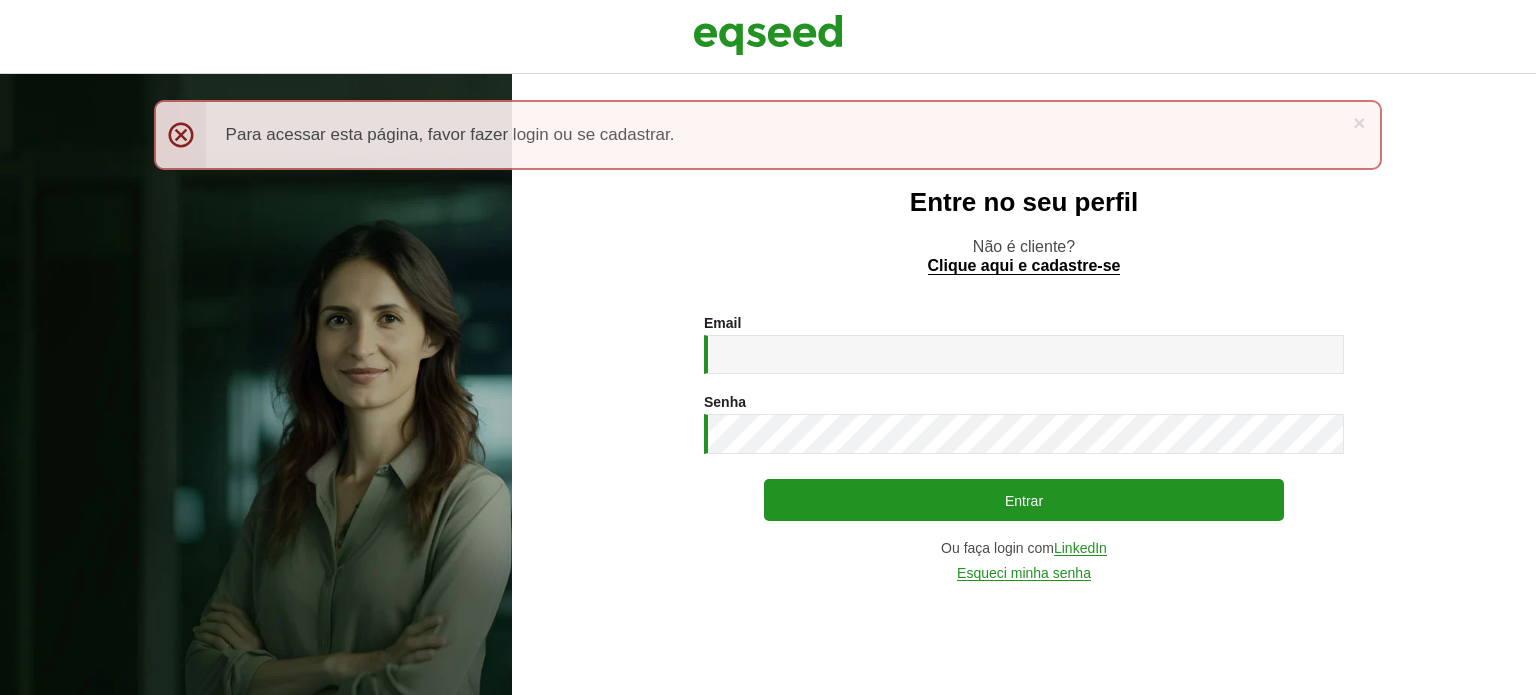 scroll, scrollTop: 0, scrollLeft: 0, axis: both 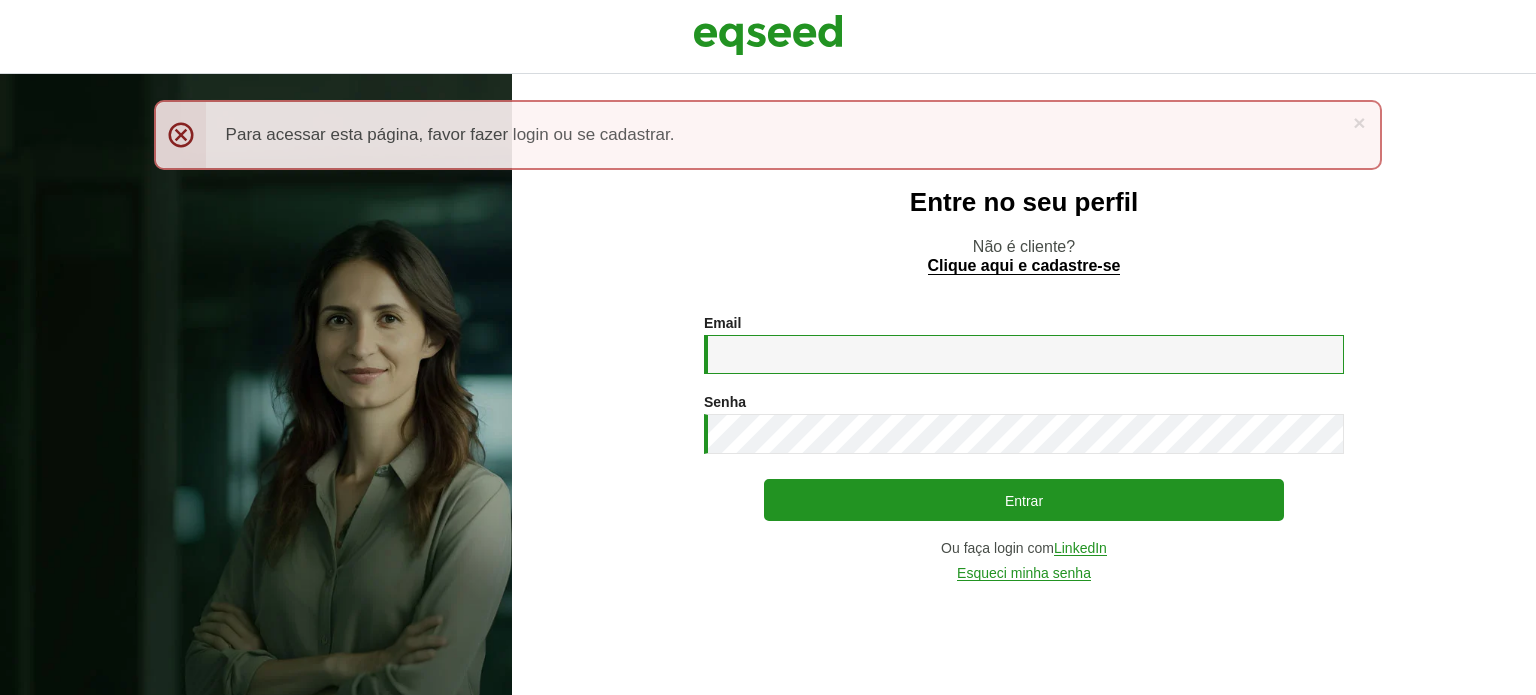 click on "Email  *" at bounding box center [1024, 354] 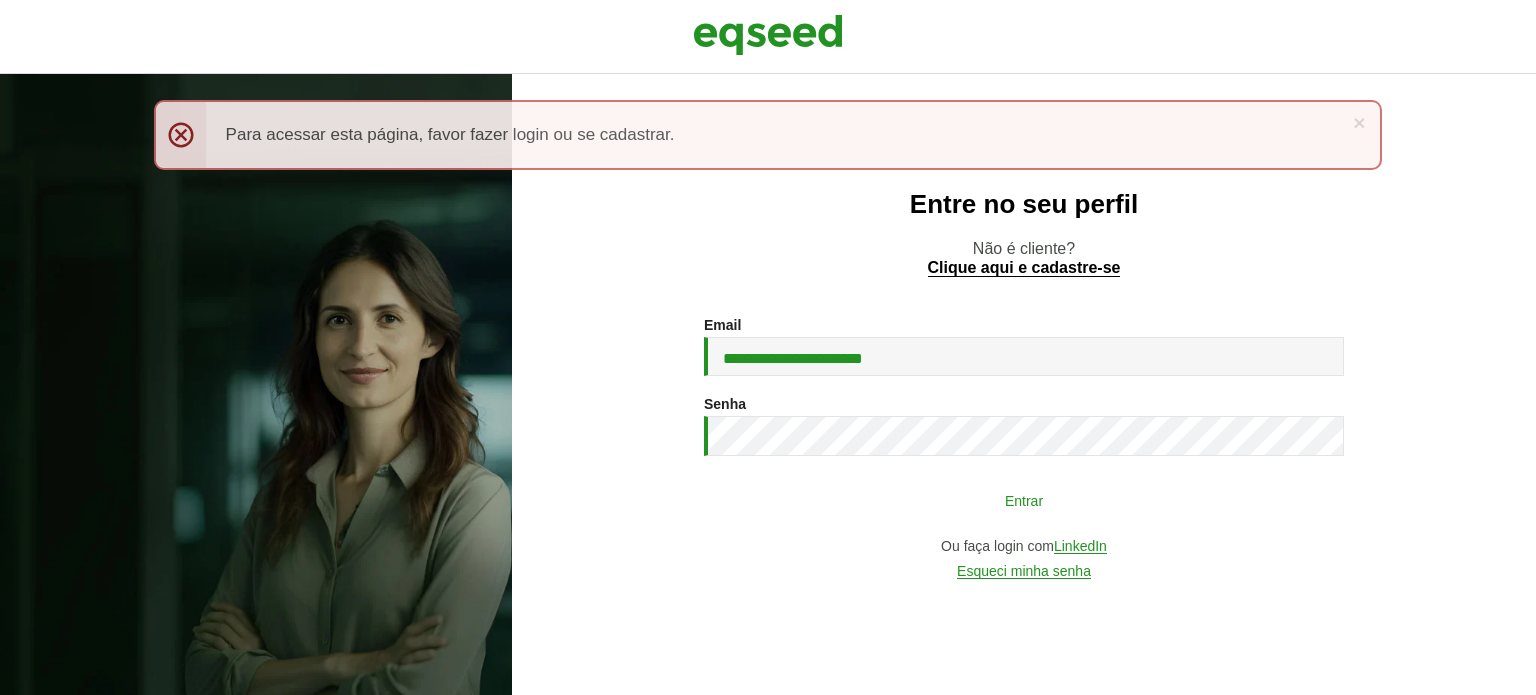 click on "Entrar" at bounding box center (1024, 500) 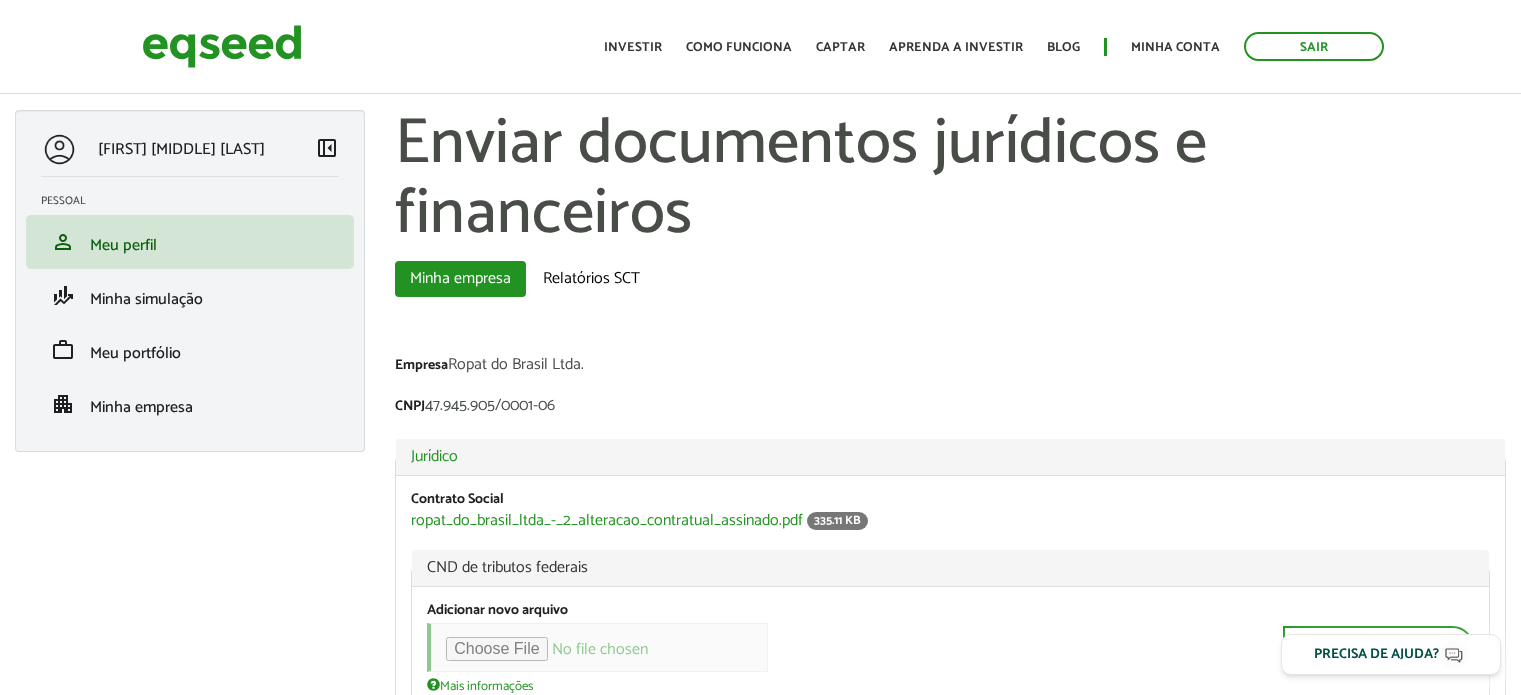 scroll, scrollTop: 0, scrollLeft: 0, axis: both 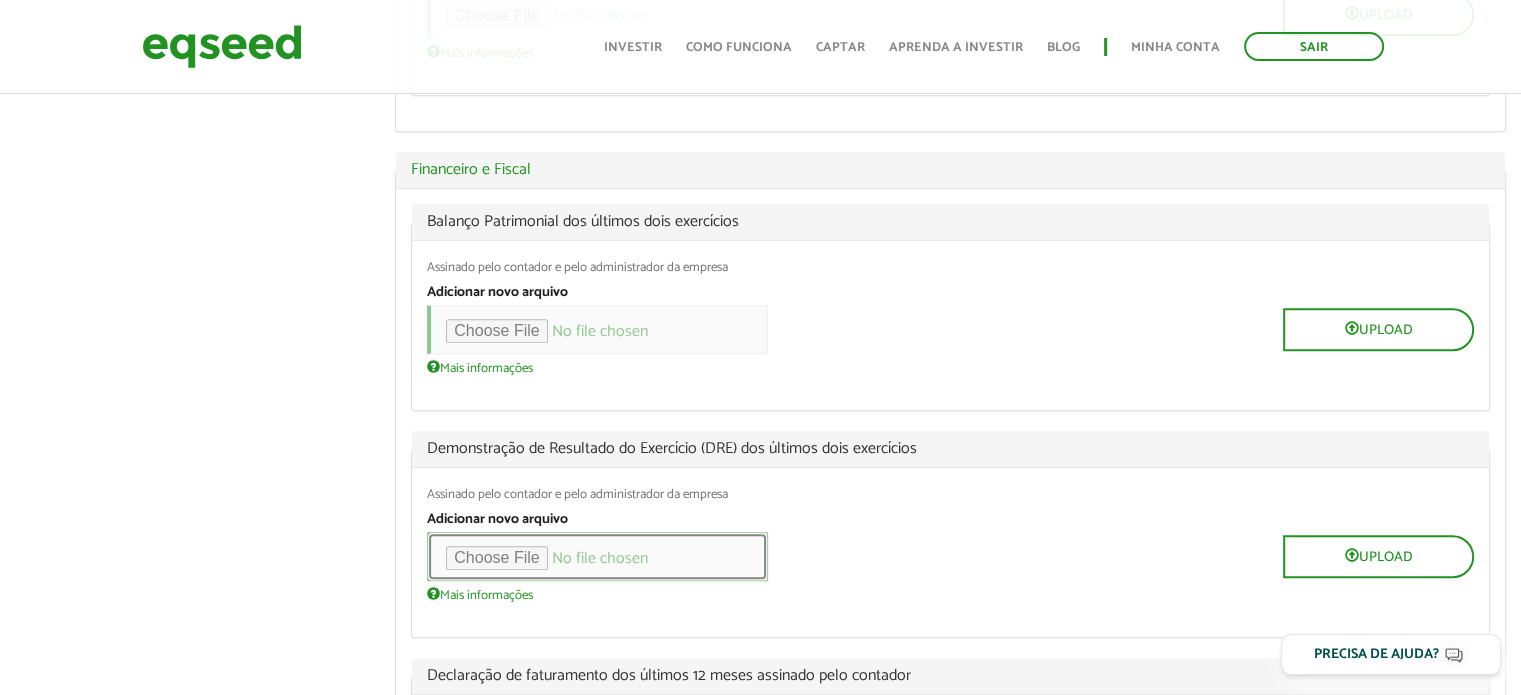 click at bounding box center [597, 556] 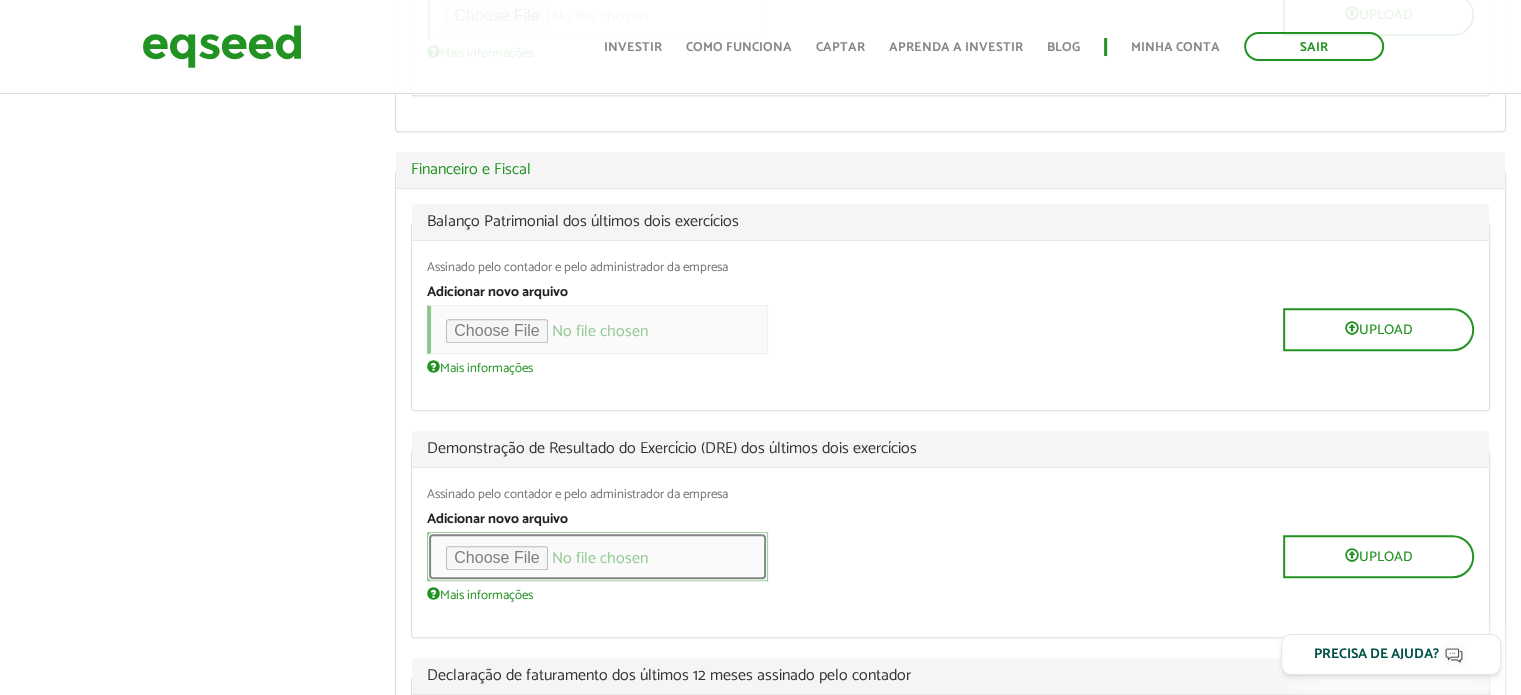 type on "**********" 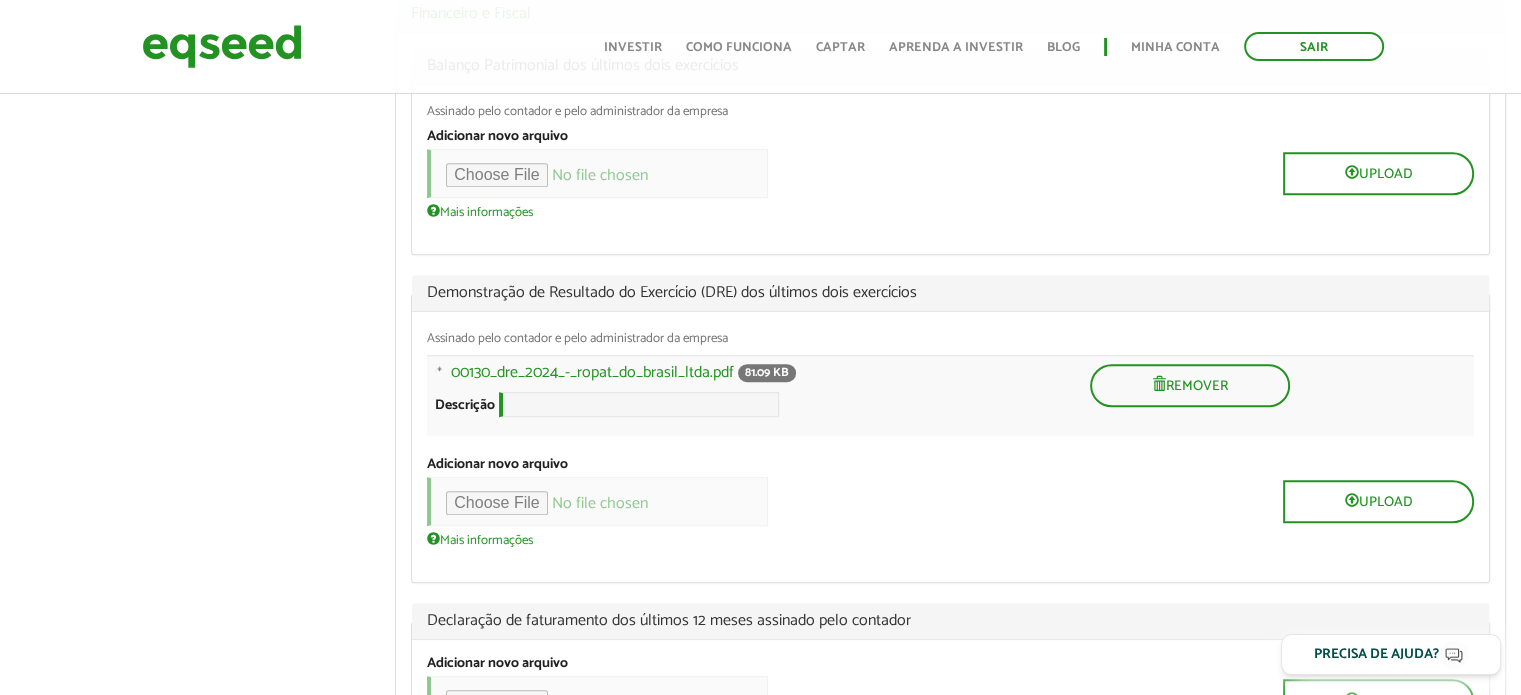 scroll, scrollTop: 1300, scrollLeft: 0, axis: vertical 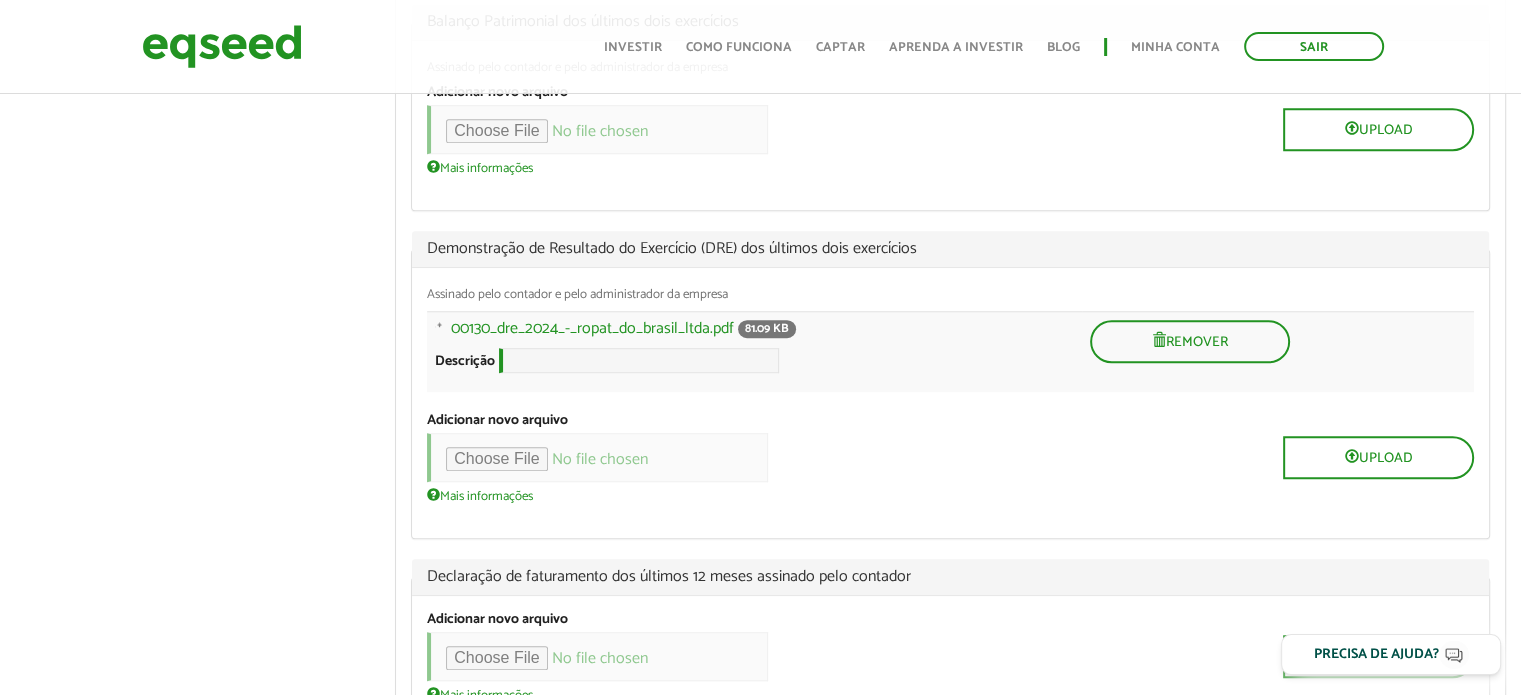 click on "Demonstração de Resultado do Exercício (DRE) dos últimos dois exercícios" at bounding box center [950, 249] 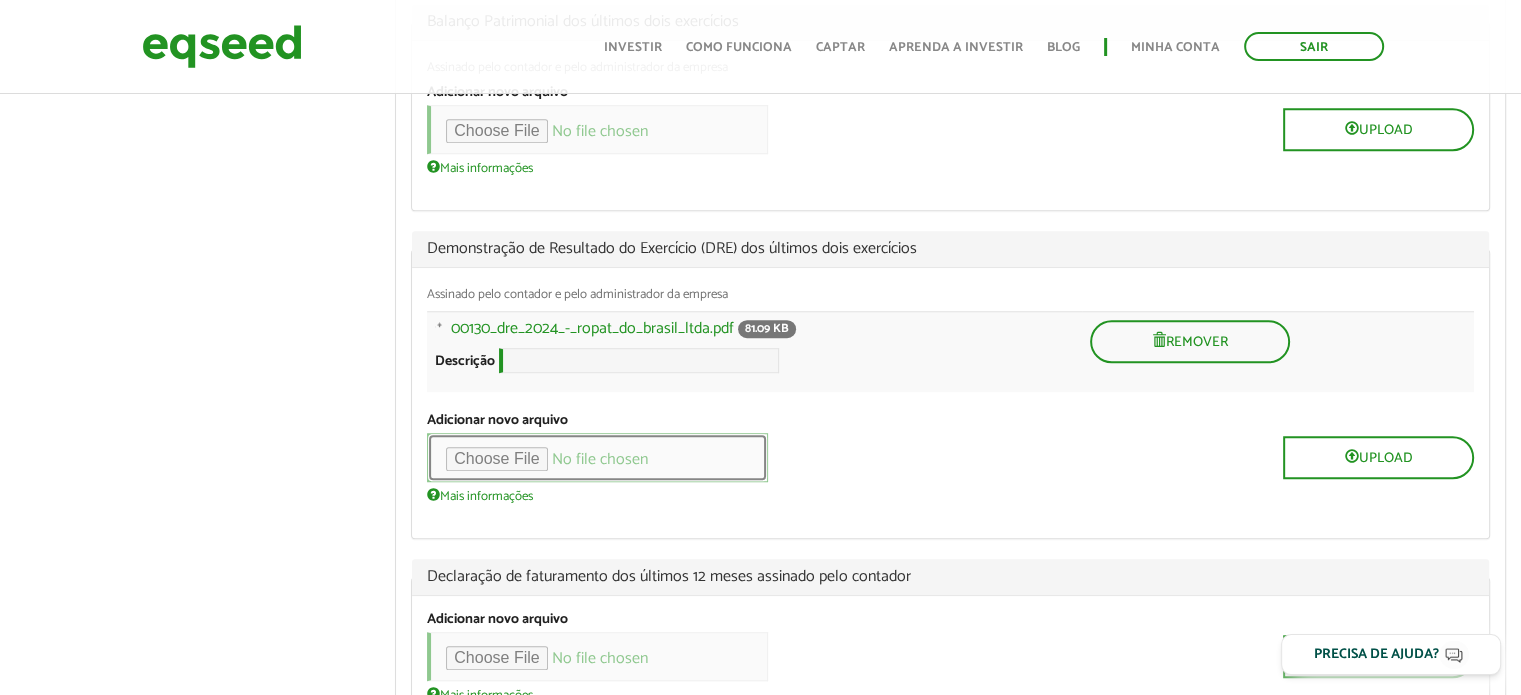 click at bounding box center (597, 457) 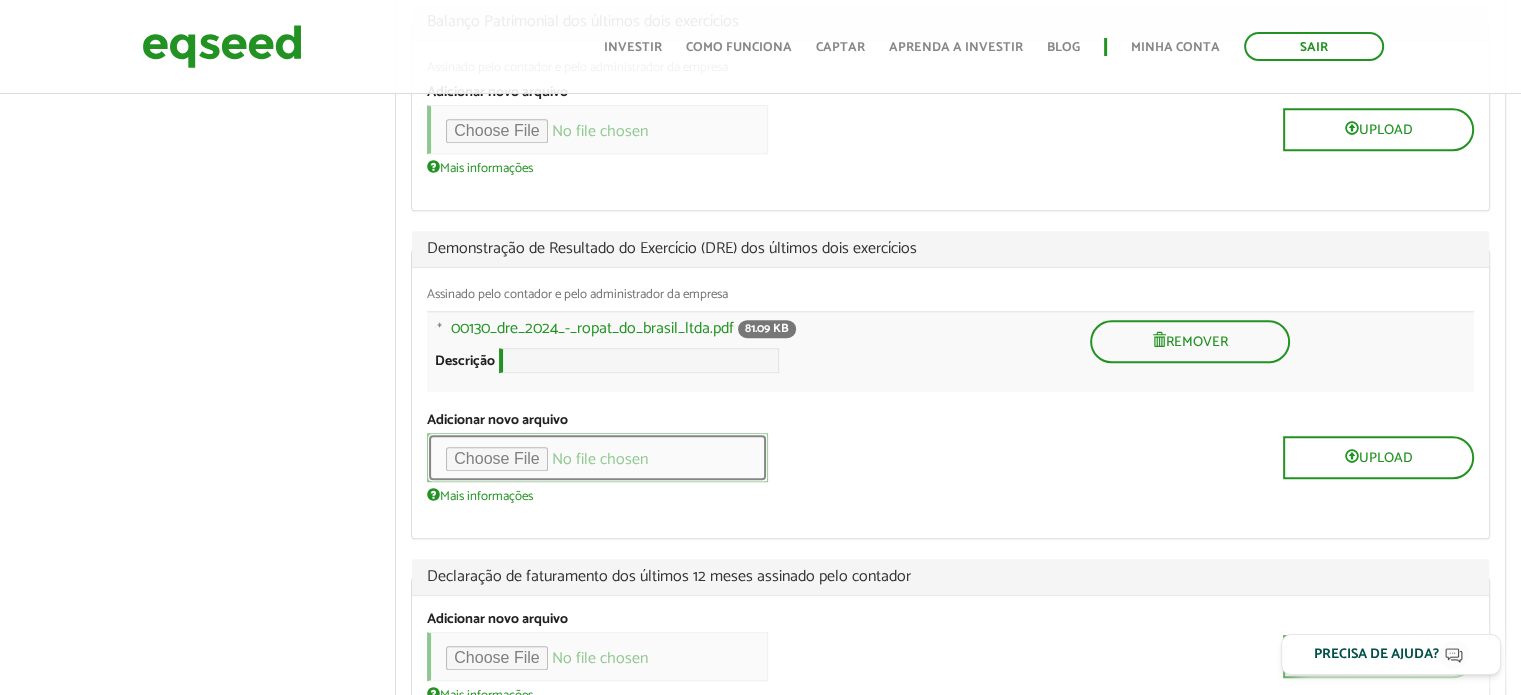 type on "**********" 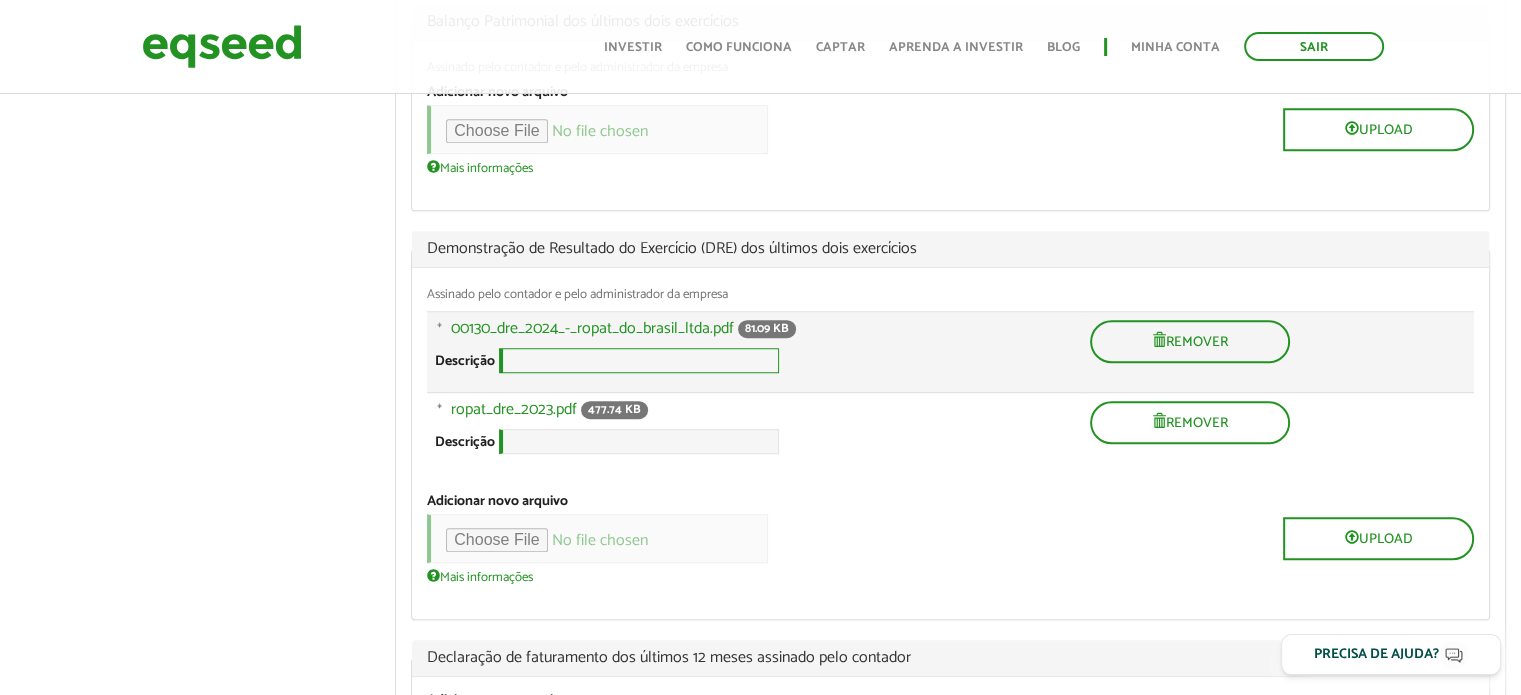 click on "Descrição" at bounding box center (639, 360) 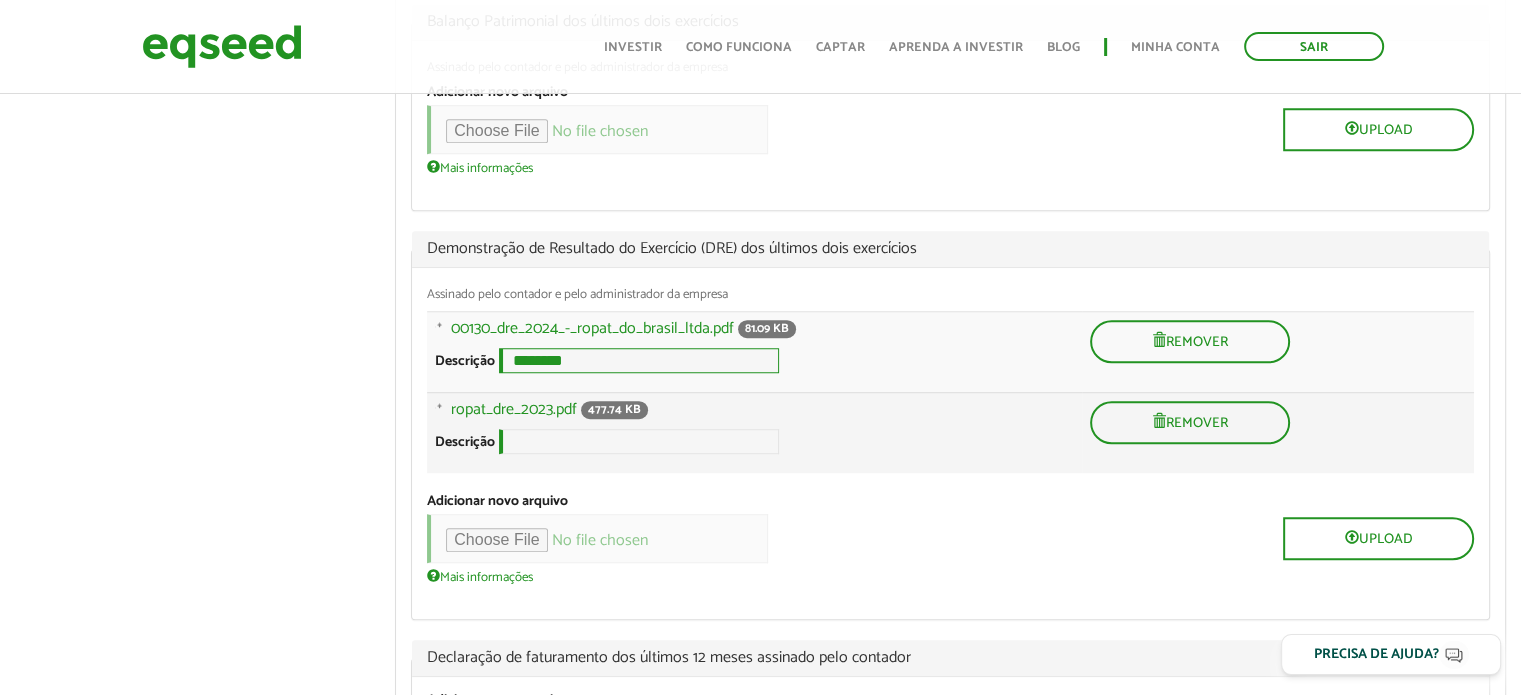 type on "********" 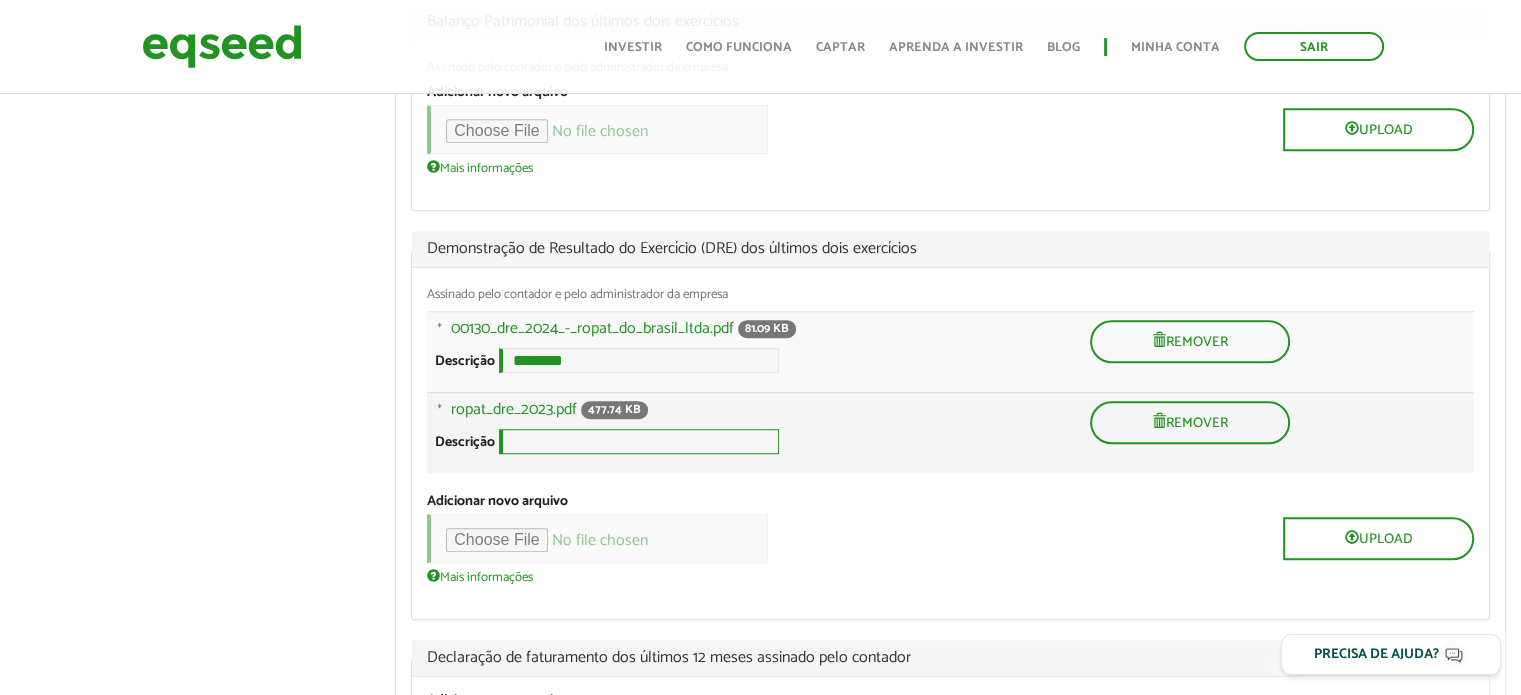 click on "Descrição" at bounding box center (639, 441) 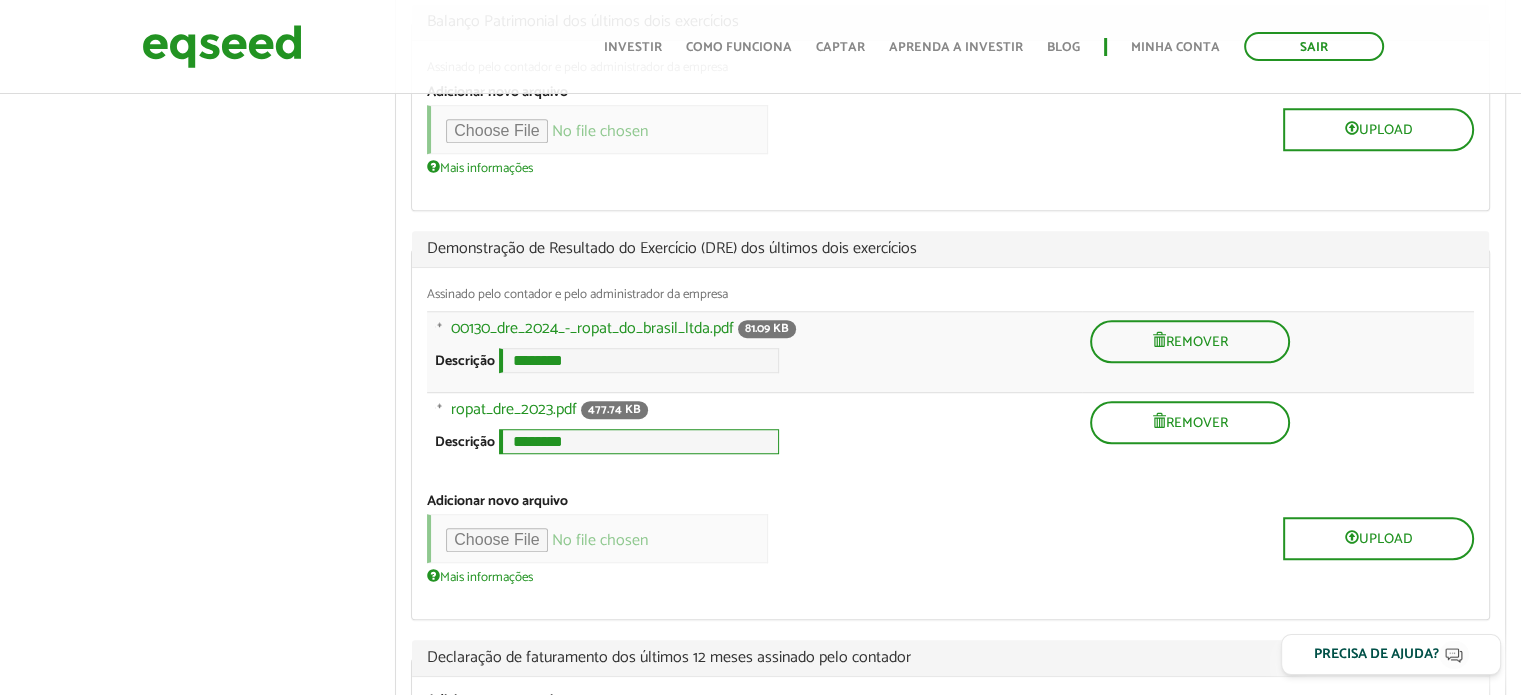 type on "********" 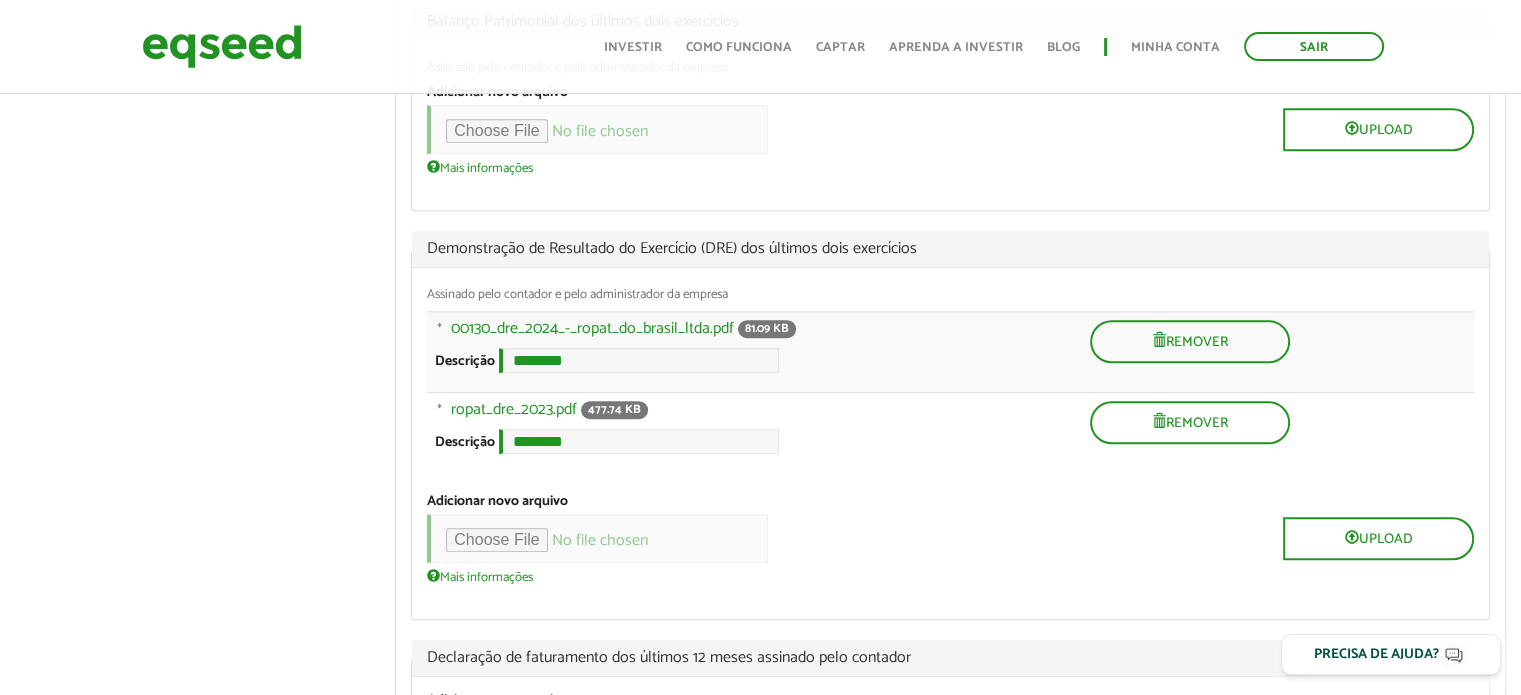 click on "00130_dre_2024-_ropat_do_[COUNTRY] [COMPANYNAME] .pdf    [FILESIZE]   Descrição
******** A descrição pode ser utilizada como texto do link para o arquivo. ** ** ** * * * *   Peso do novo arquivo
Remover
ropat_dre_2023.pdf    [FILESIZE]   Descrição
******** A descrição pode ser utilizada como texto do link para o arquivo. ** ** ** * * * *   Peso do novo arquivo
Remover" at bounding box center (950, 402) 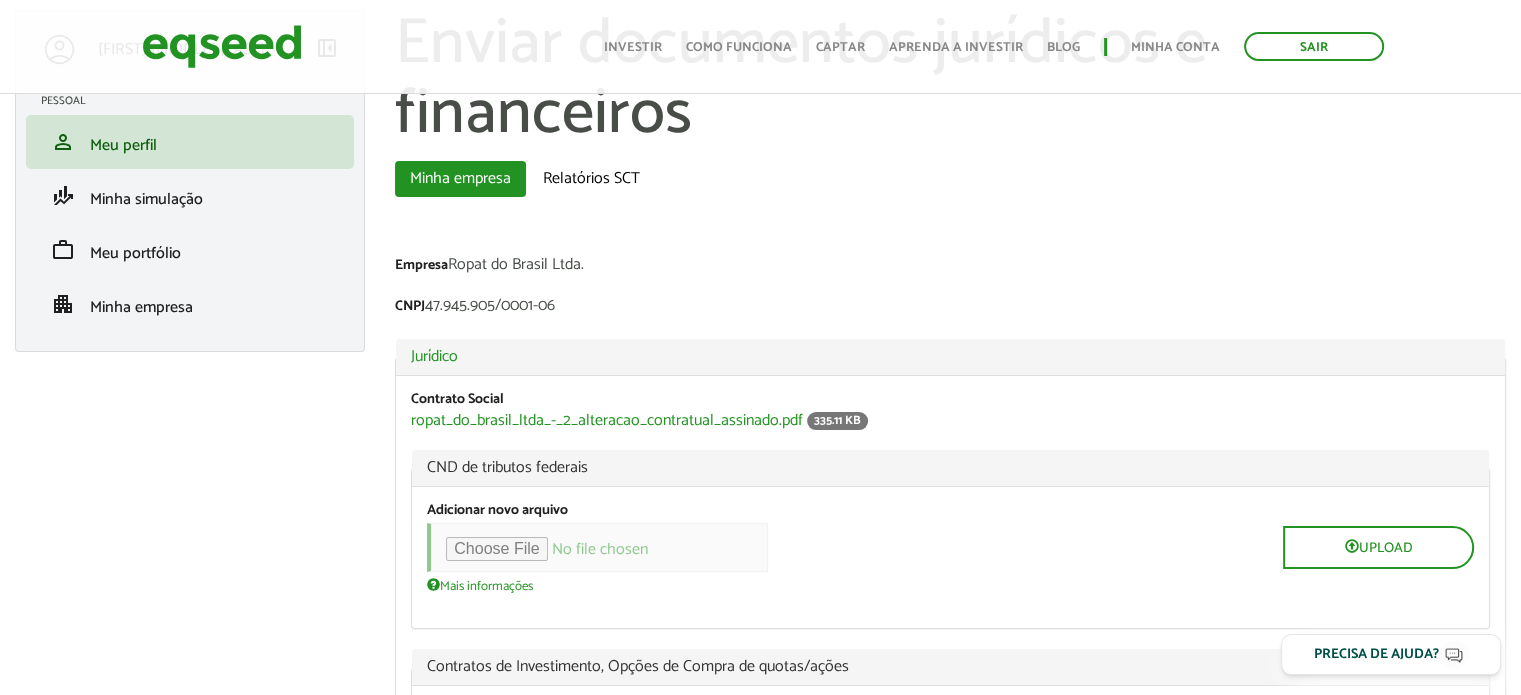 scroll, scrollTop: 200, scrollLeft: 0, axis: vertical 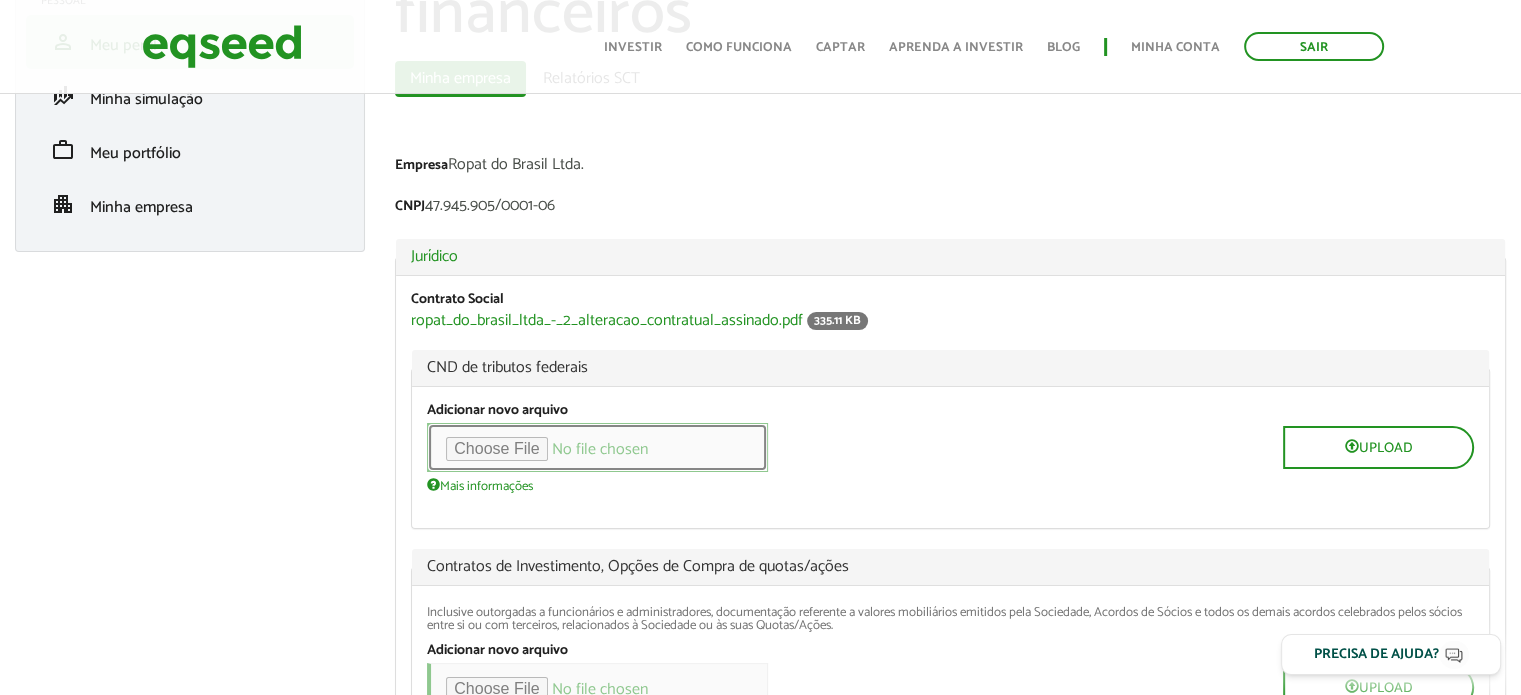 click at bounding box center (597, 447) 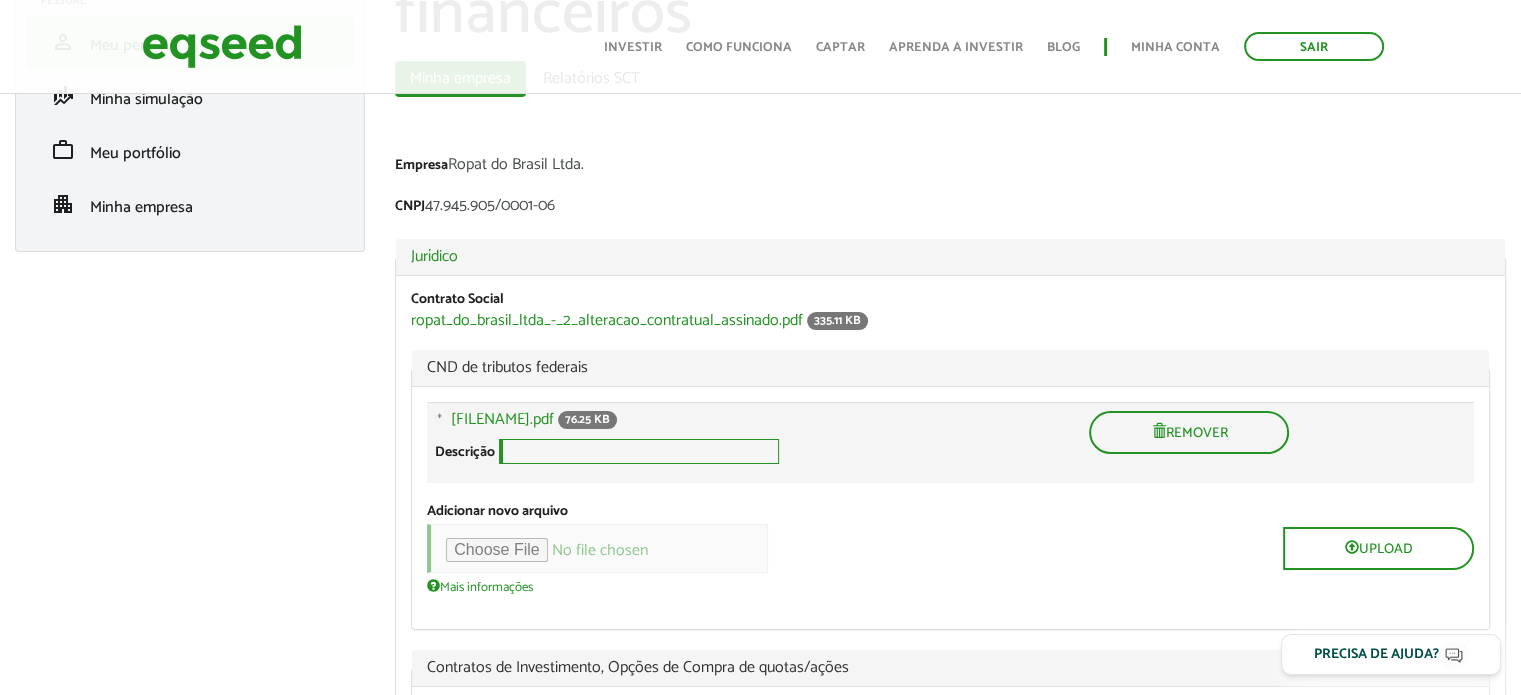 click on "Descrição" at bounding box center (639, 451) 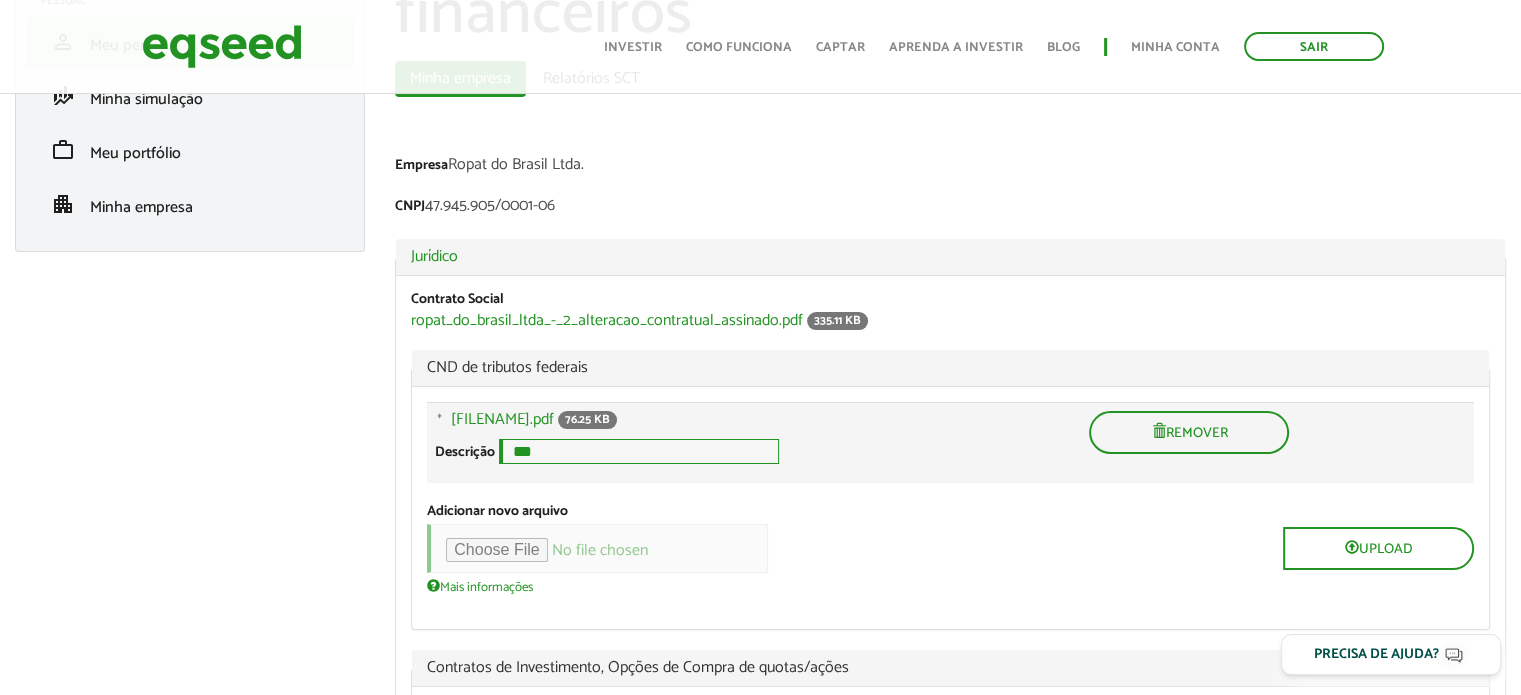 type on "***" 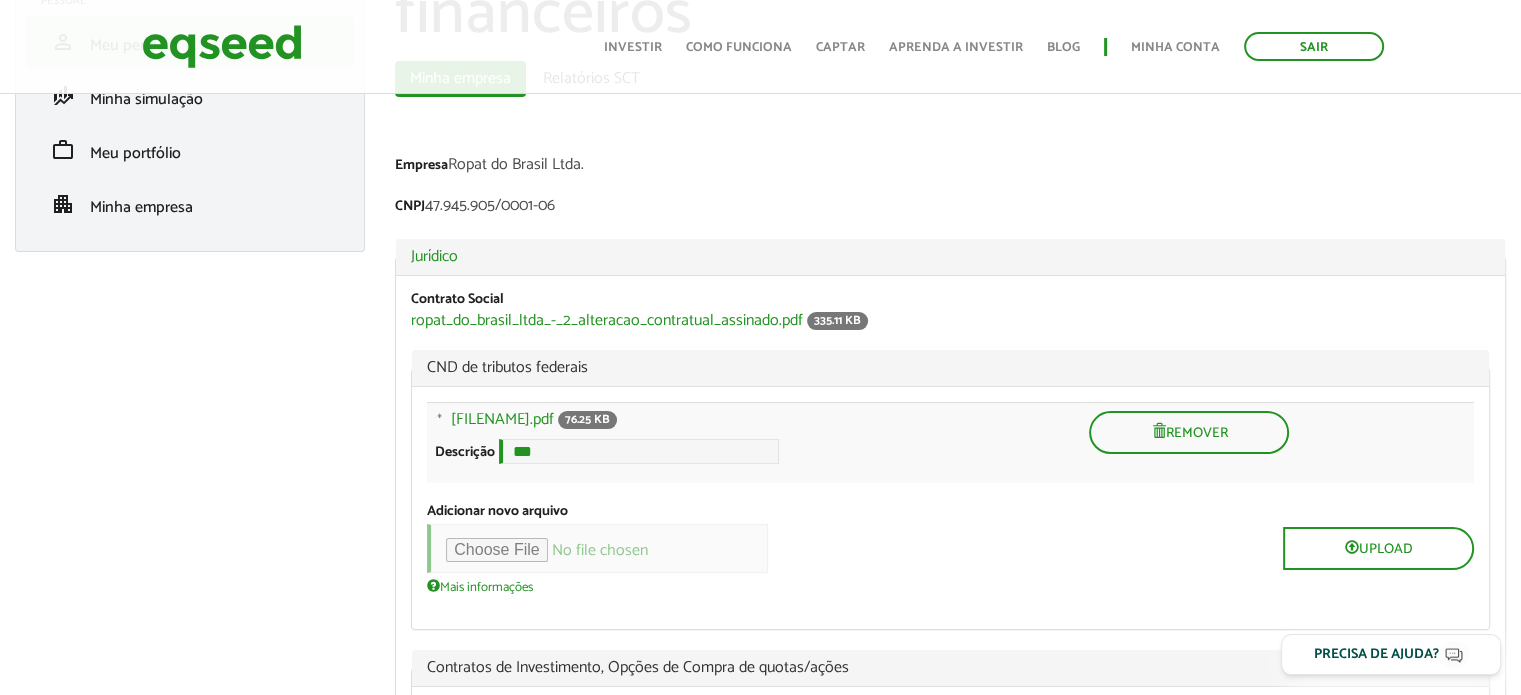 click on "Adicionar novo arquivo
Upload
Mais informações Arquivos devem ter menos que  100 MB .
Tipos de arquivos permitidos:  pdf ppt pptx xls xlsx ." at bounding box center [950, 548] 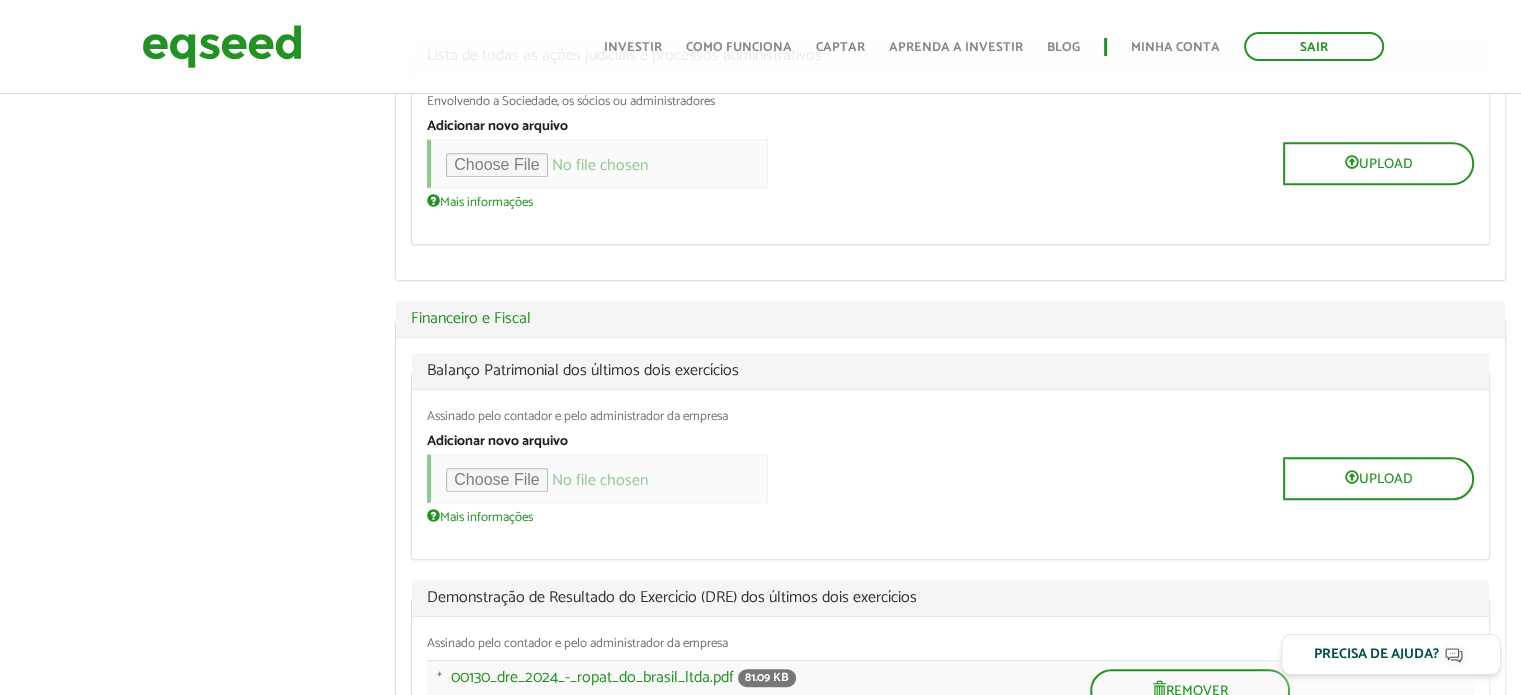 scroll, scrollTop: 1100, scrollLeft: 0, axis: vertical 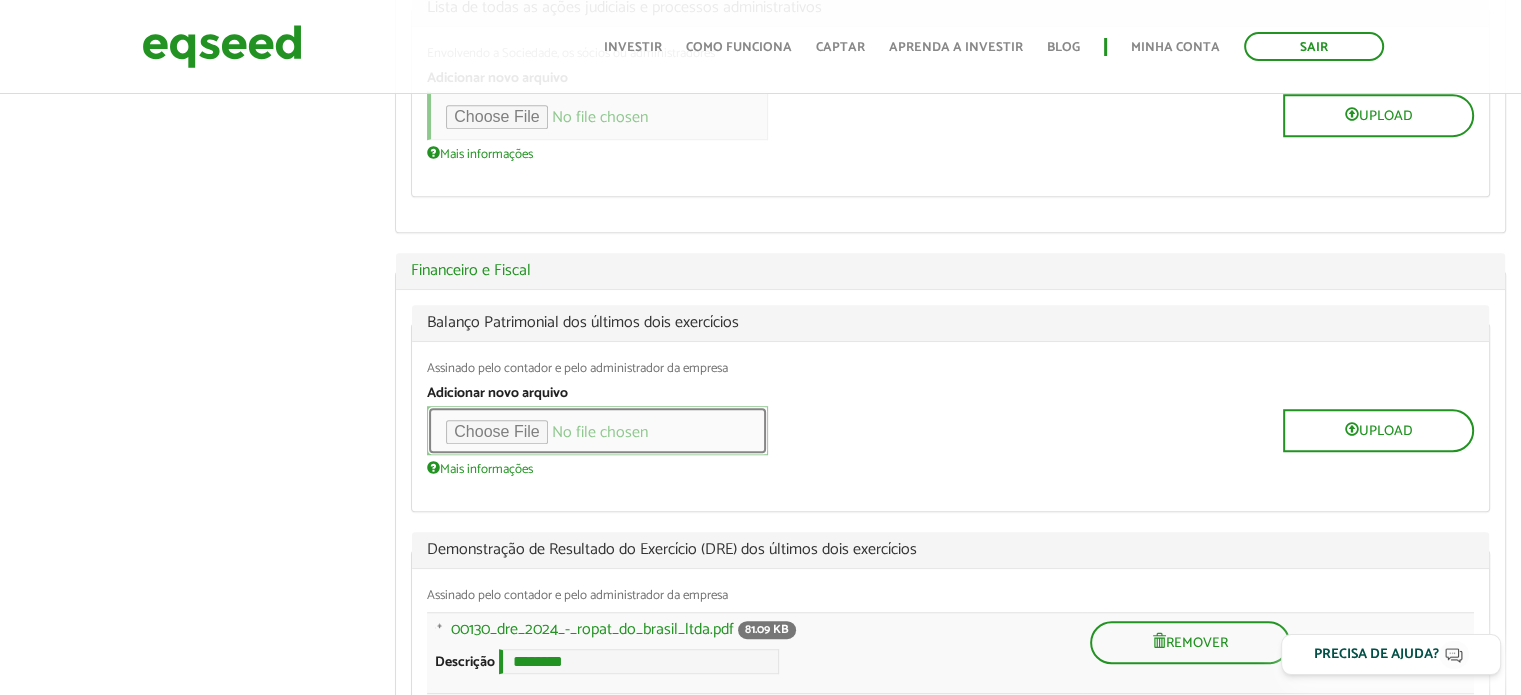 click at bounding box center (597, 430) 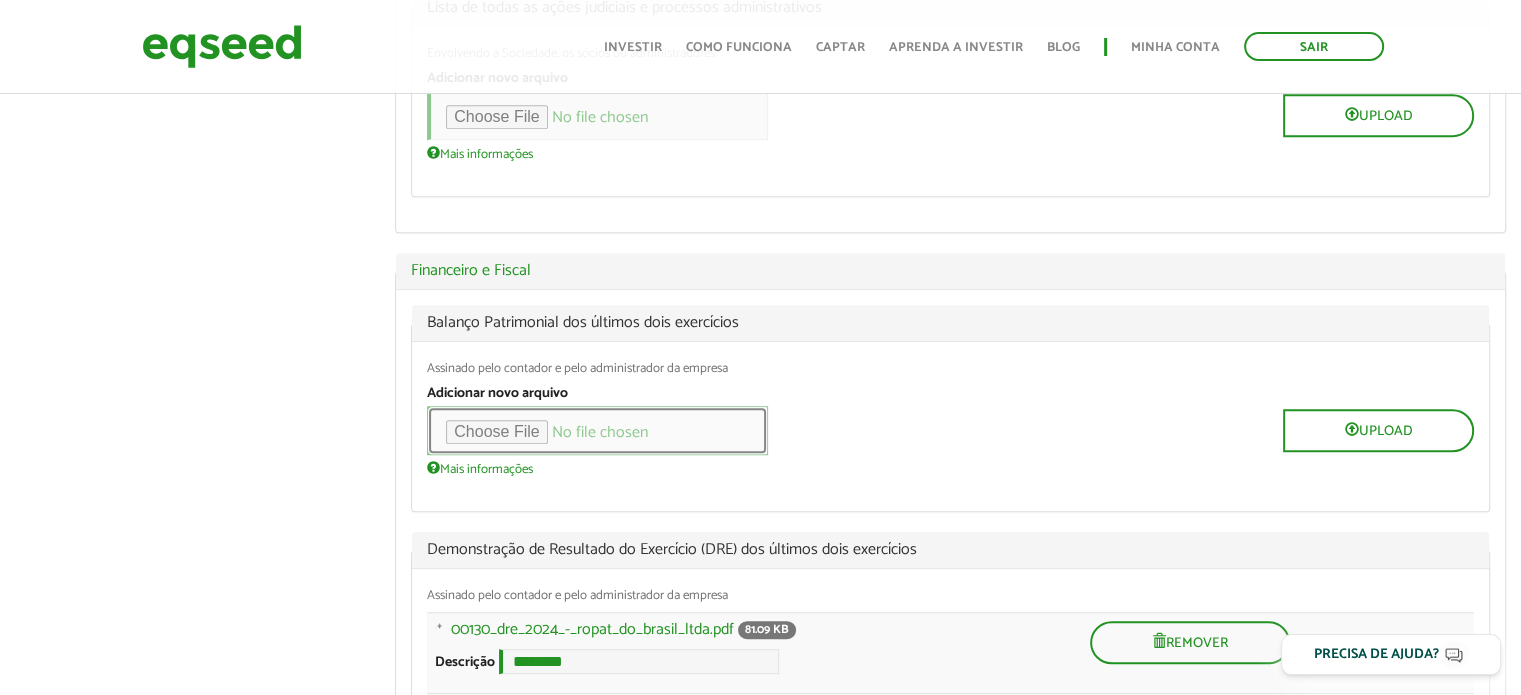 type on "**********" 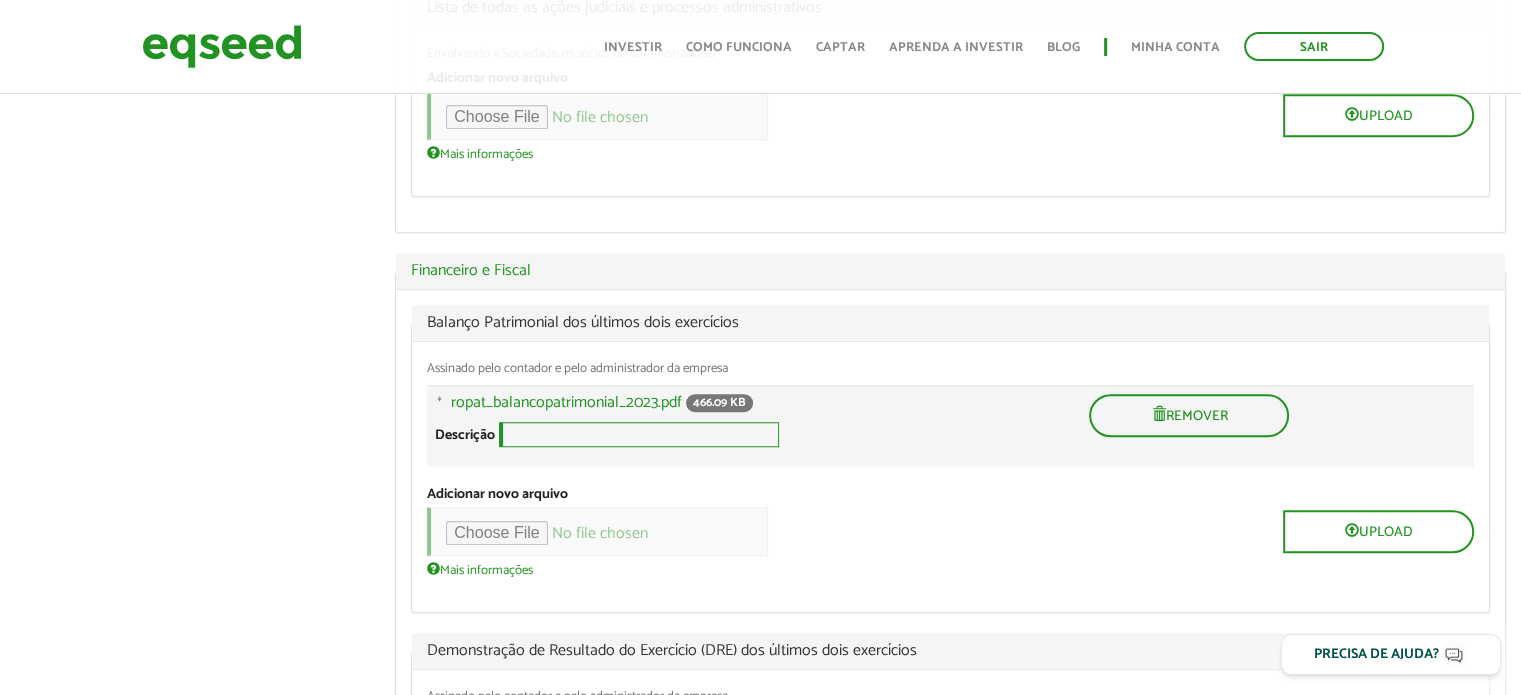 paste on "**********" 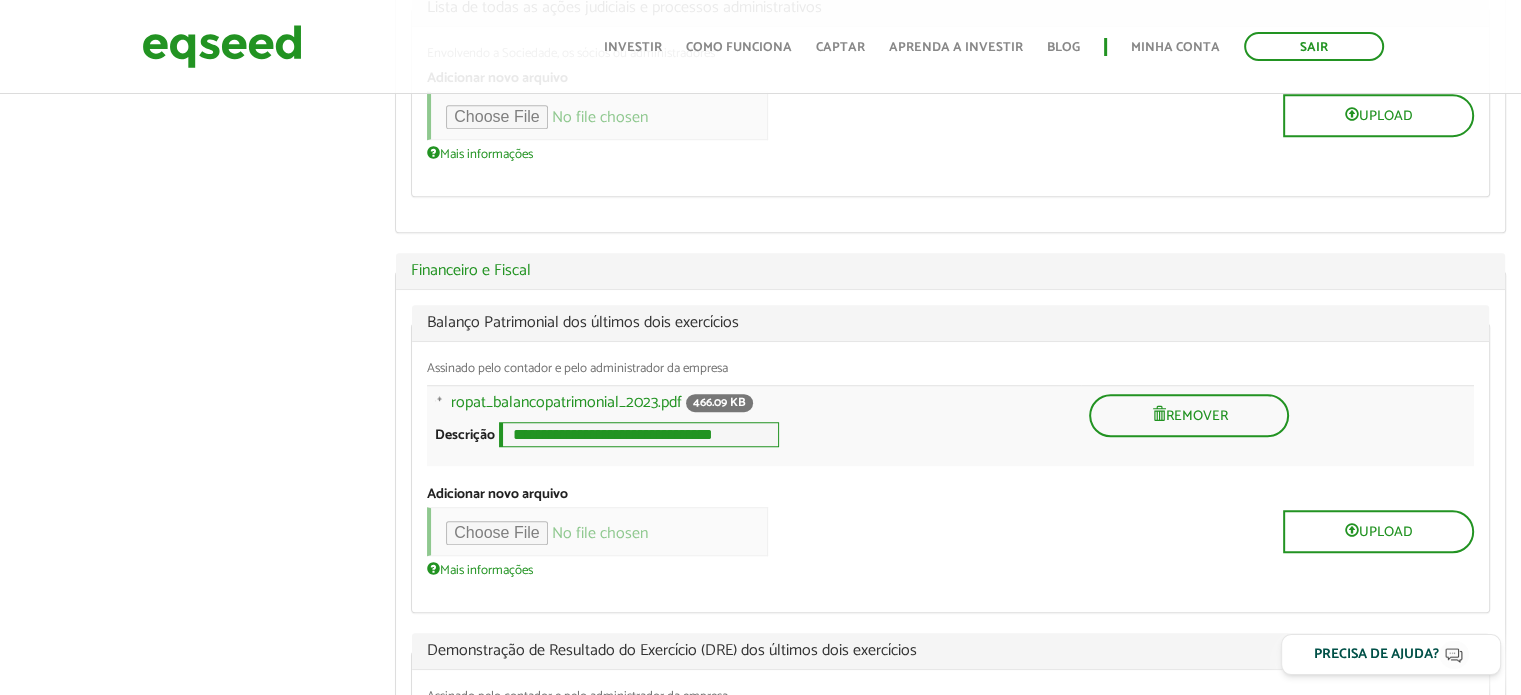 scroll, scrollTop: 0, scrollLeft: 31, axis: horizontal 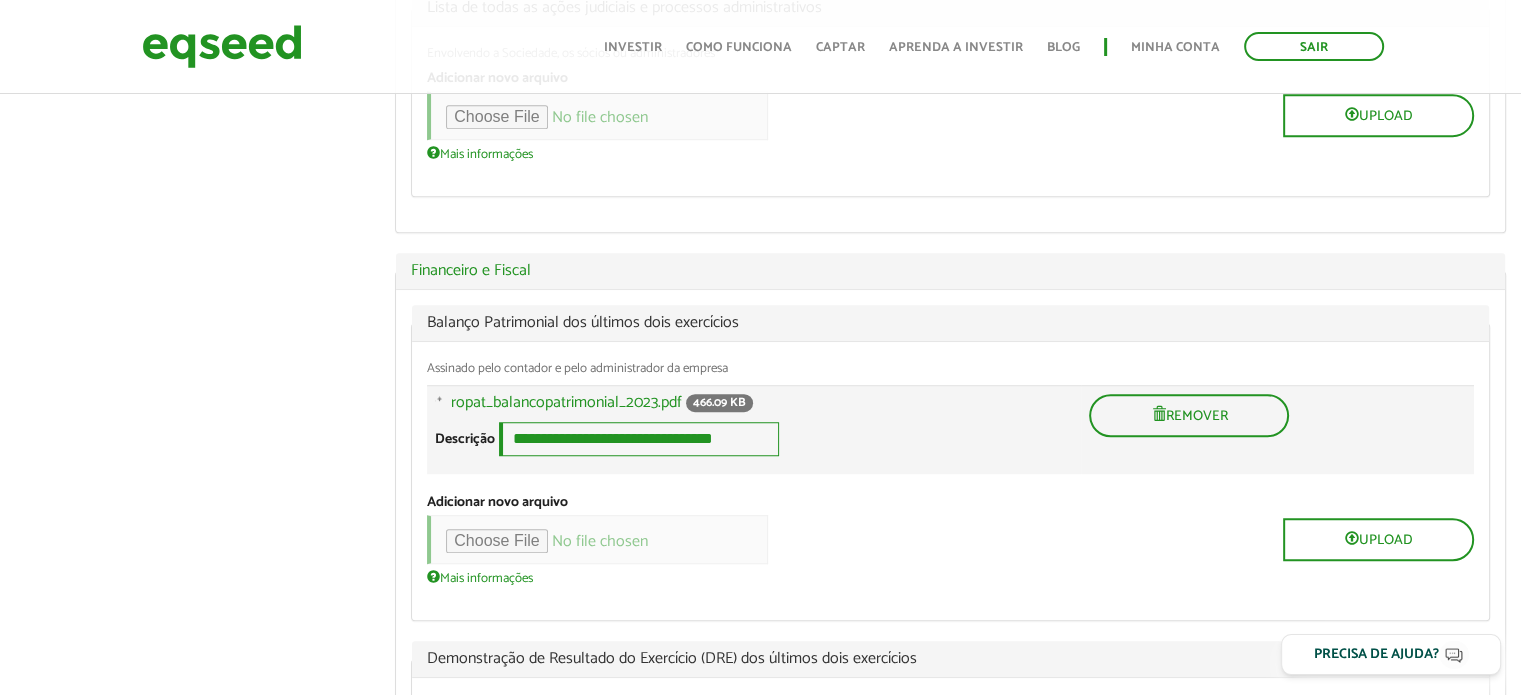 type on "**********" 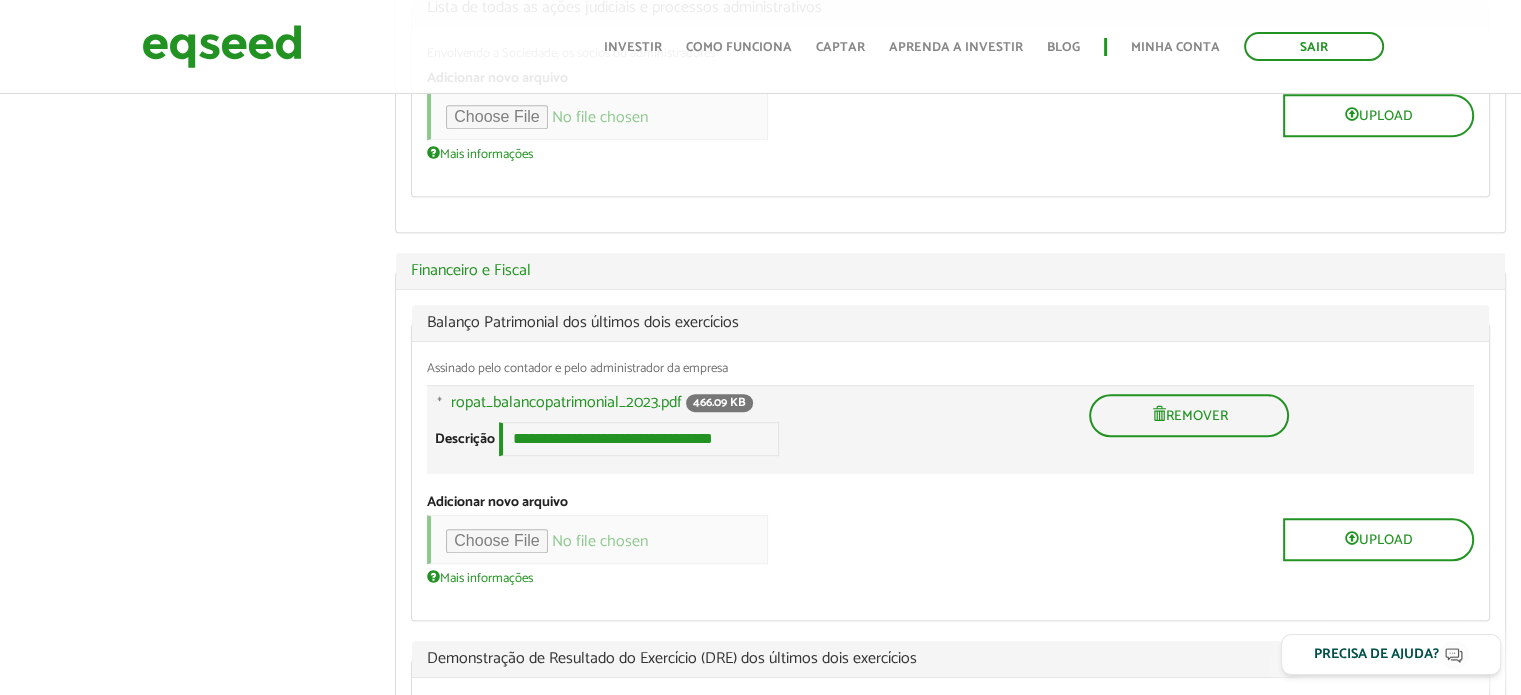click on "**********" at bounding box center [754, 430] 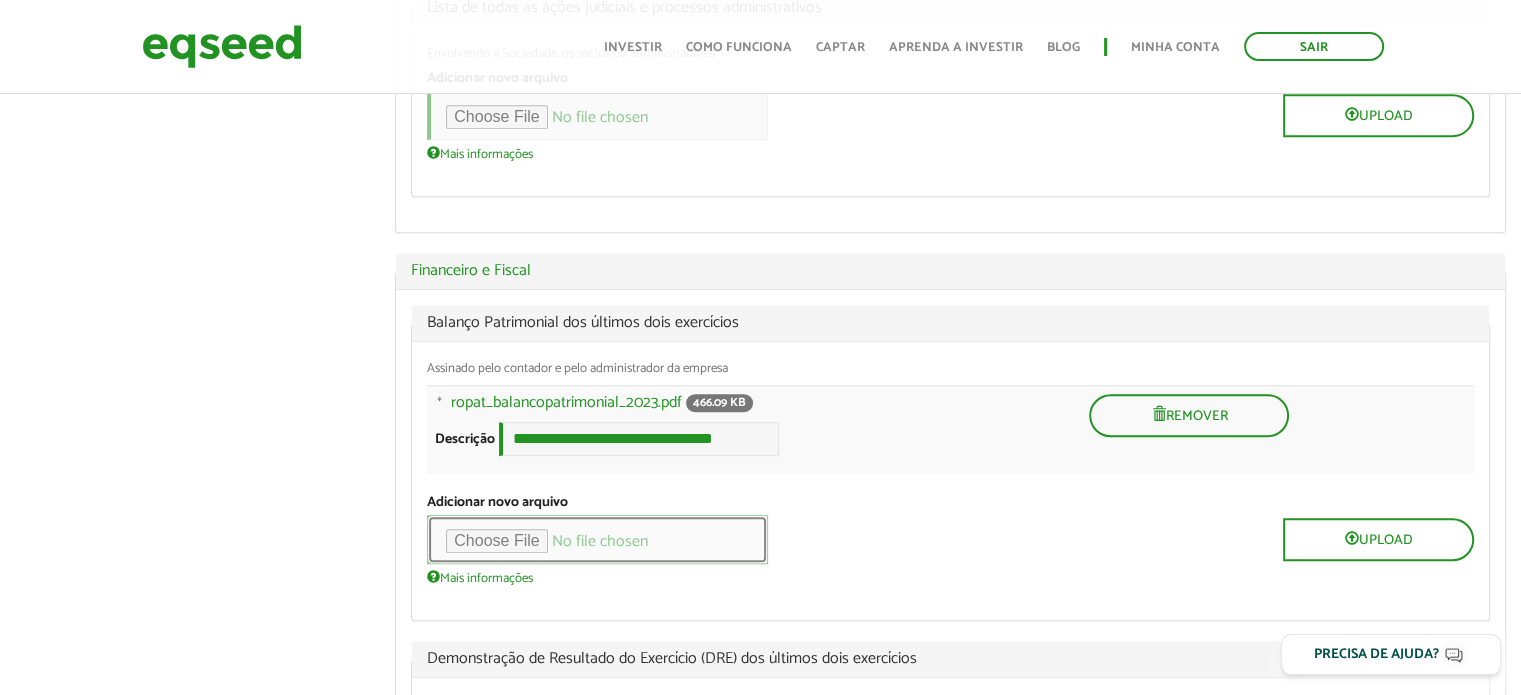 click at bounding box center (597, 539) 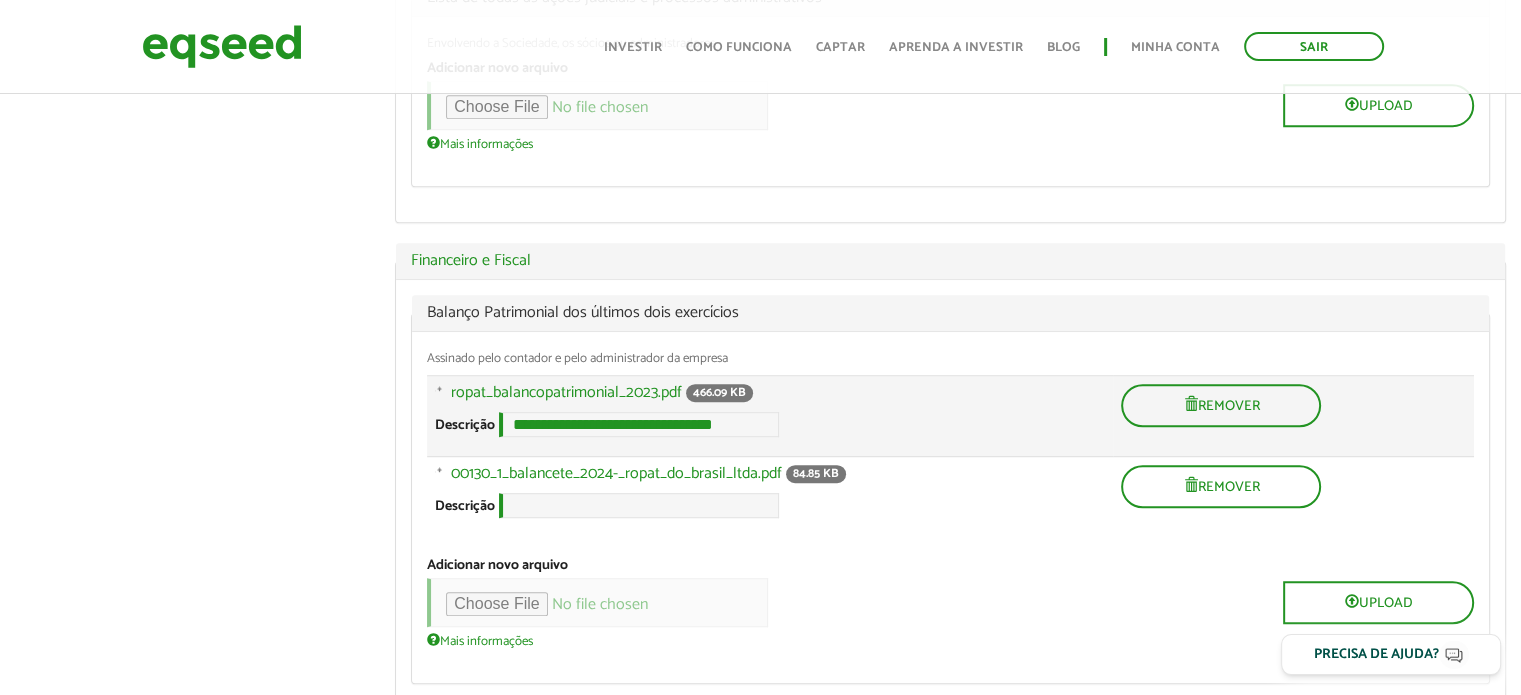 scroll, scrollTop: 1108, scrollLeft: 0, axis: vertical 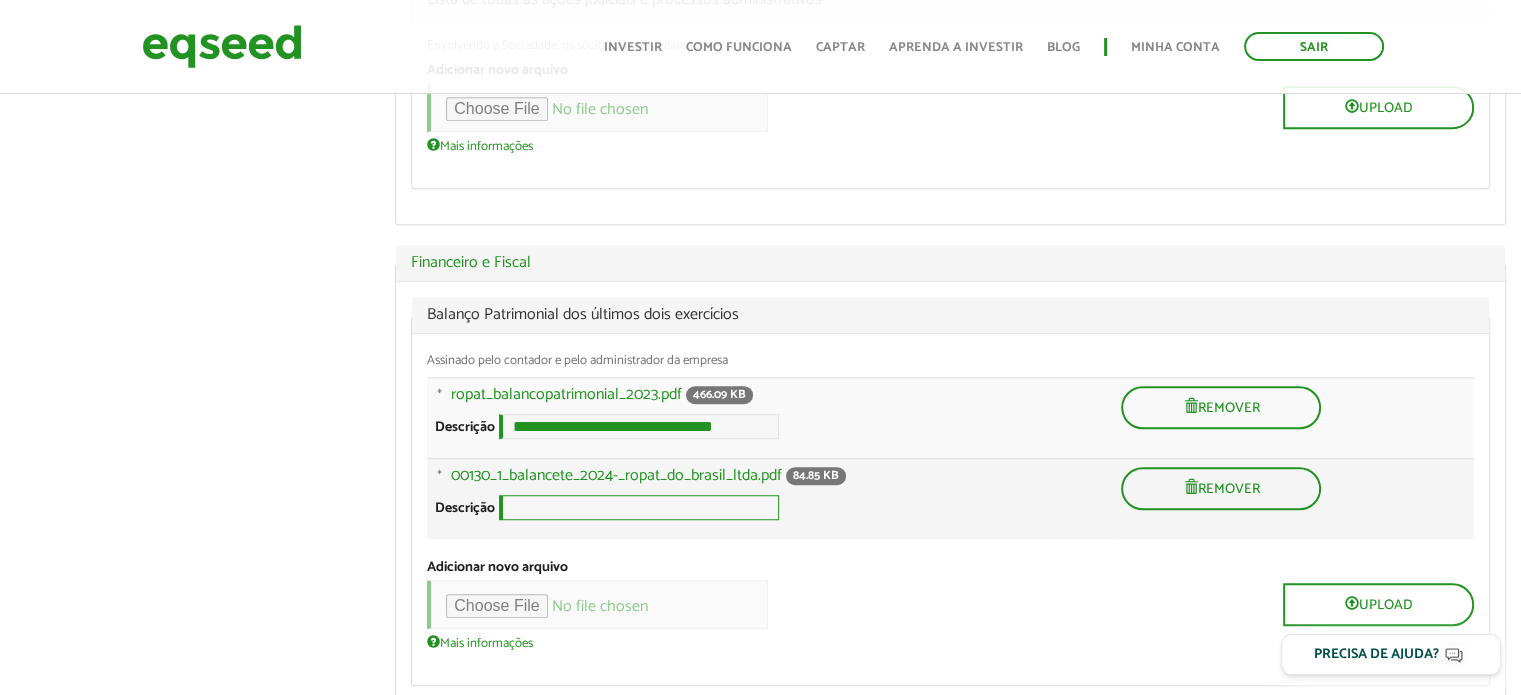 click on "Descrição" at bounding box center (639, 507) 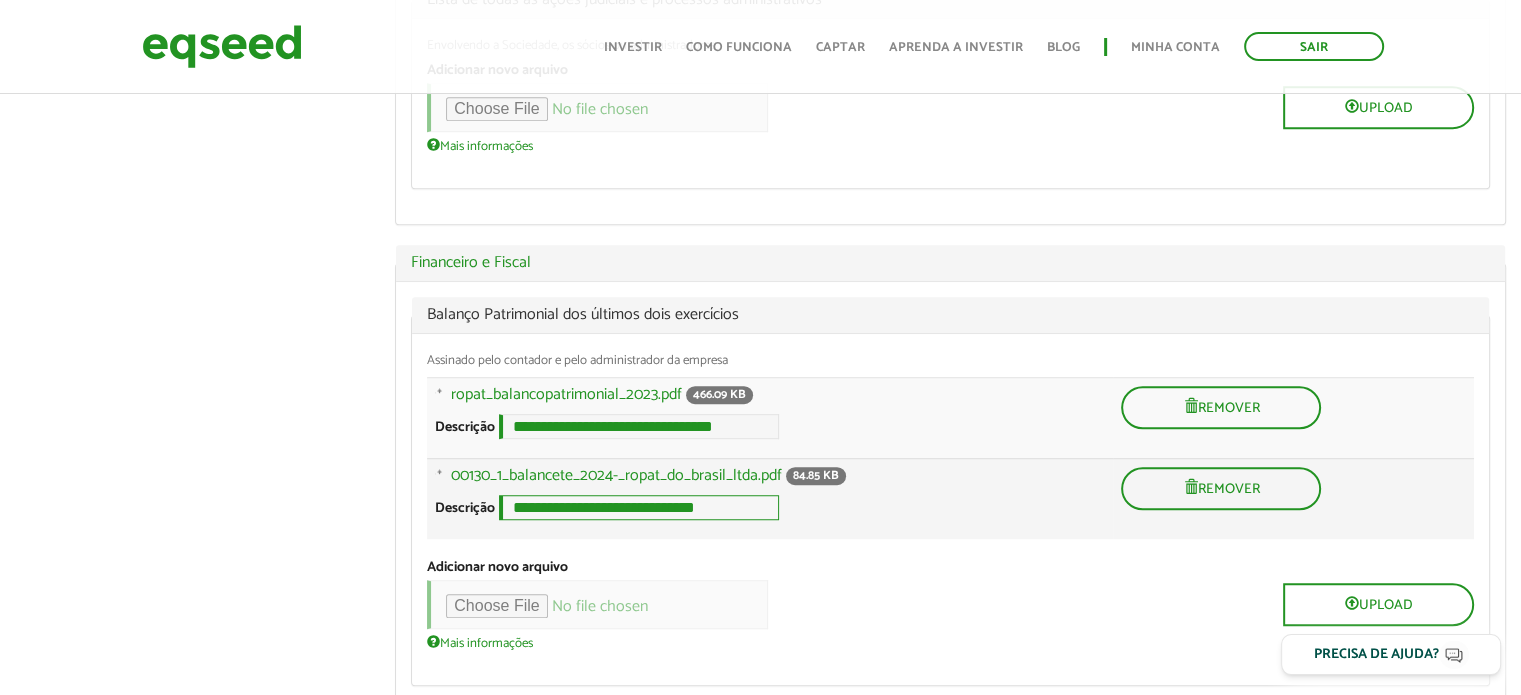 scroll, scrollTop: 0, scrollLeft: 4, axis: horizontal 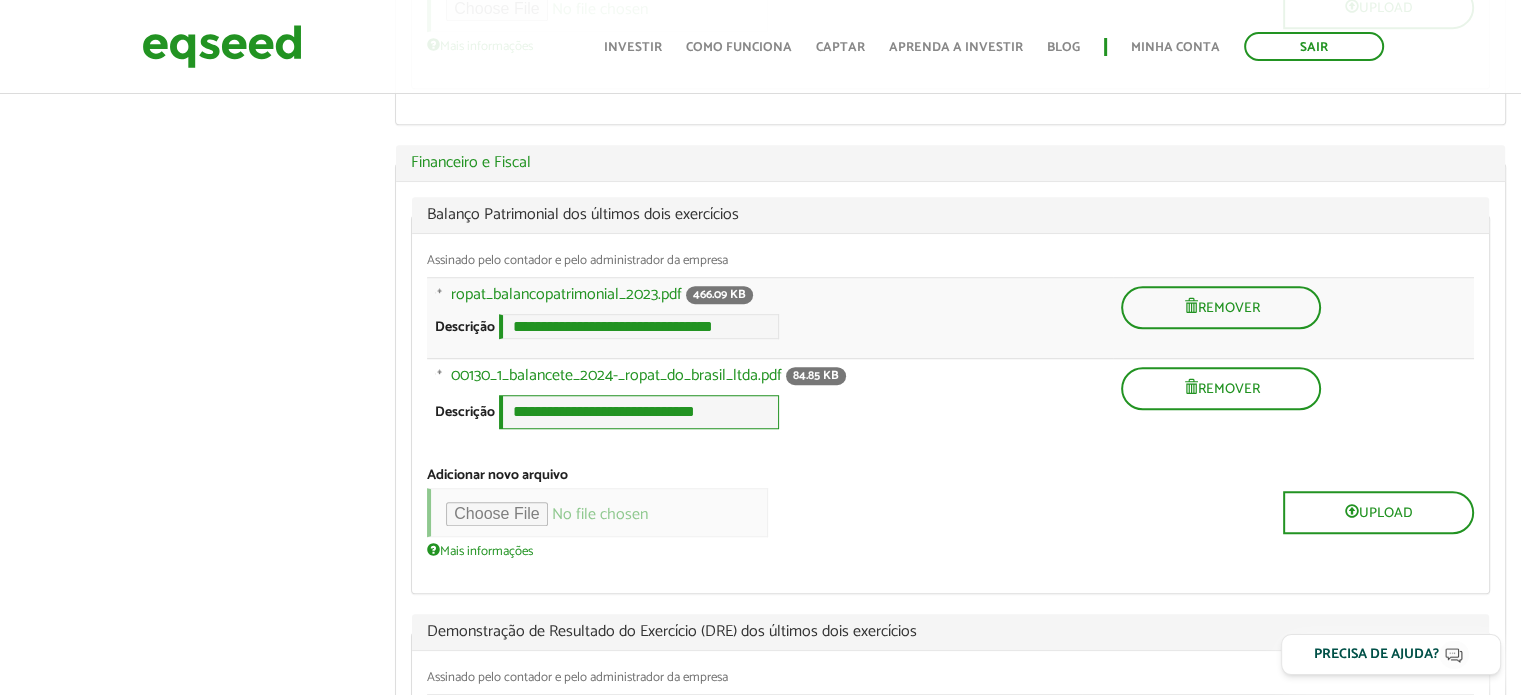 type on "**********" 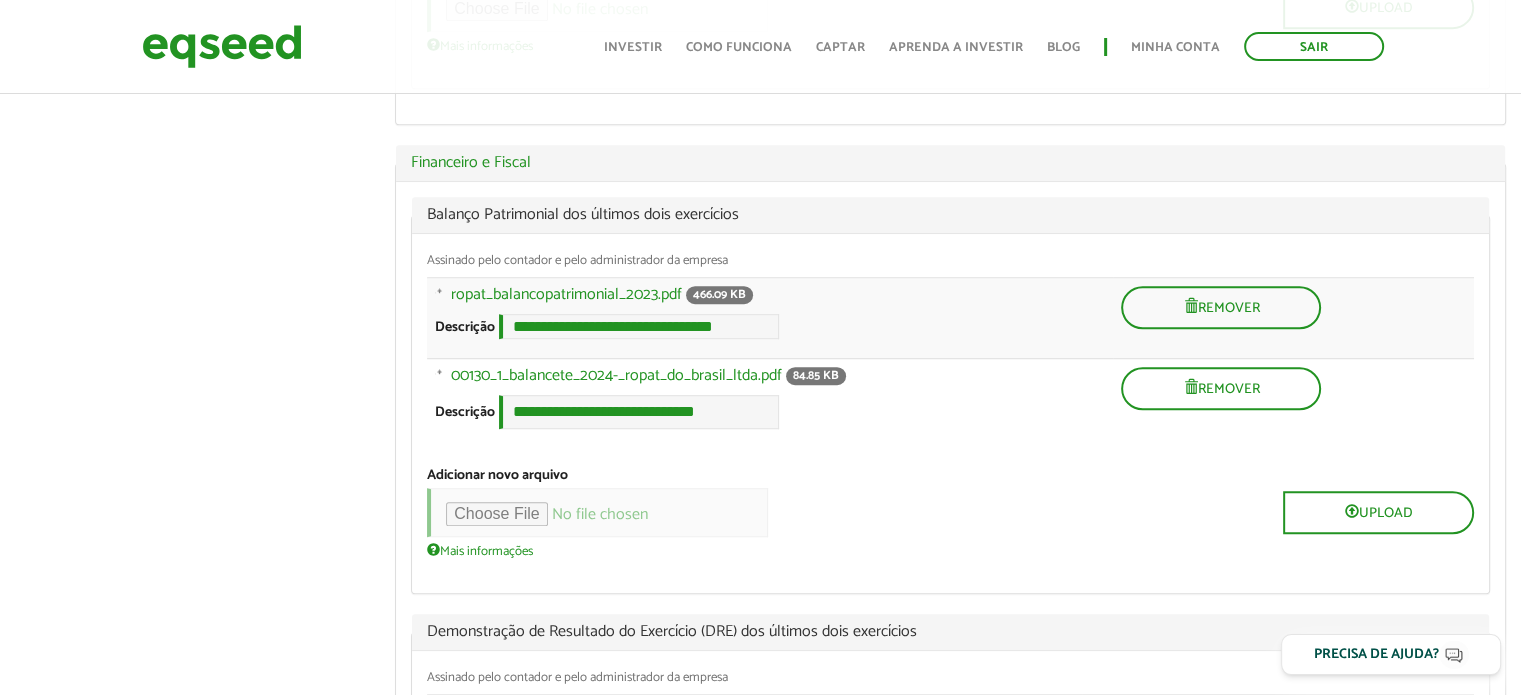 click on "**********" at bounding box center (950, 372) 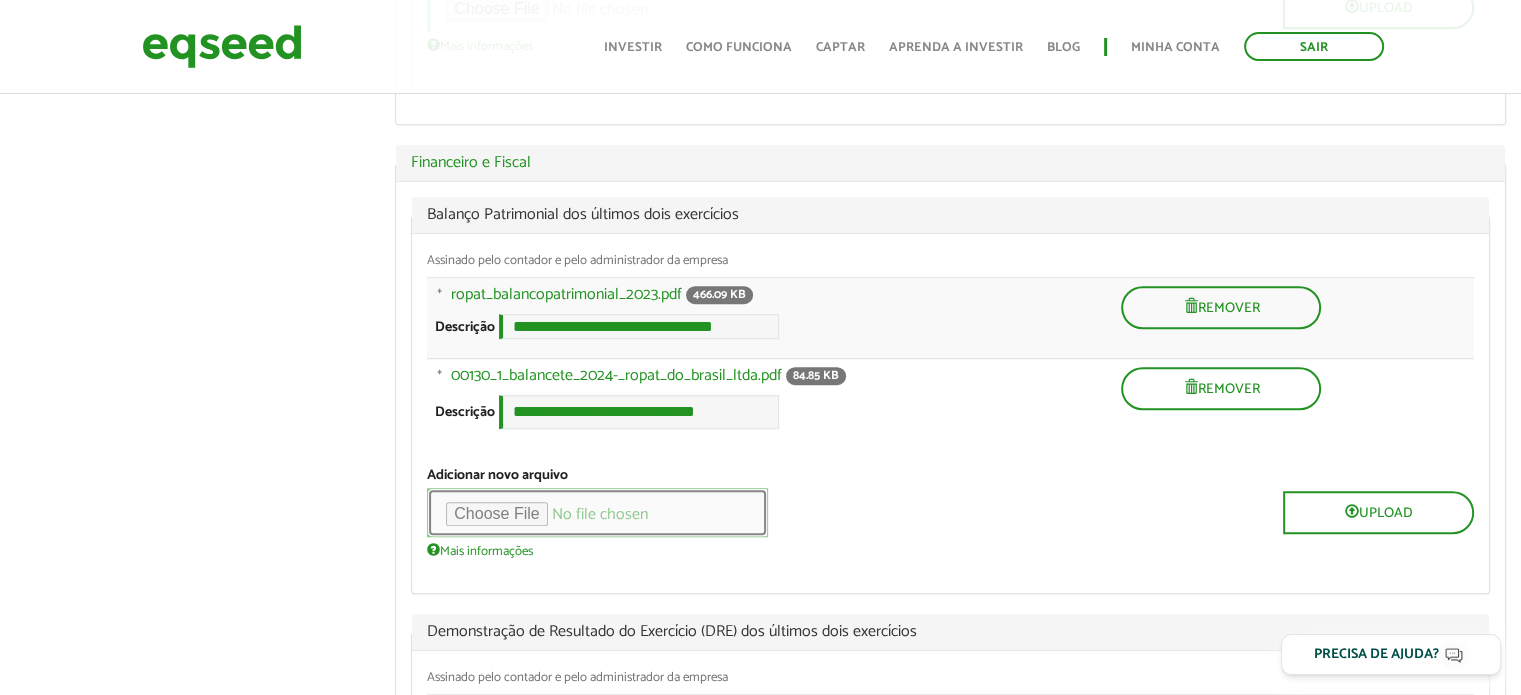 click at bounding box center [597, 512] 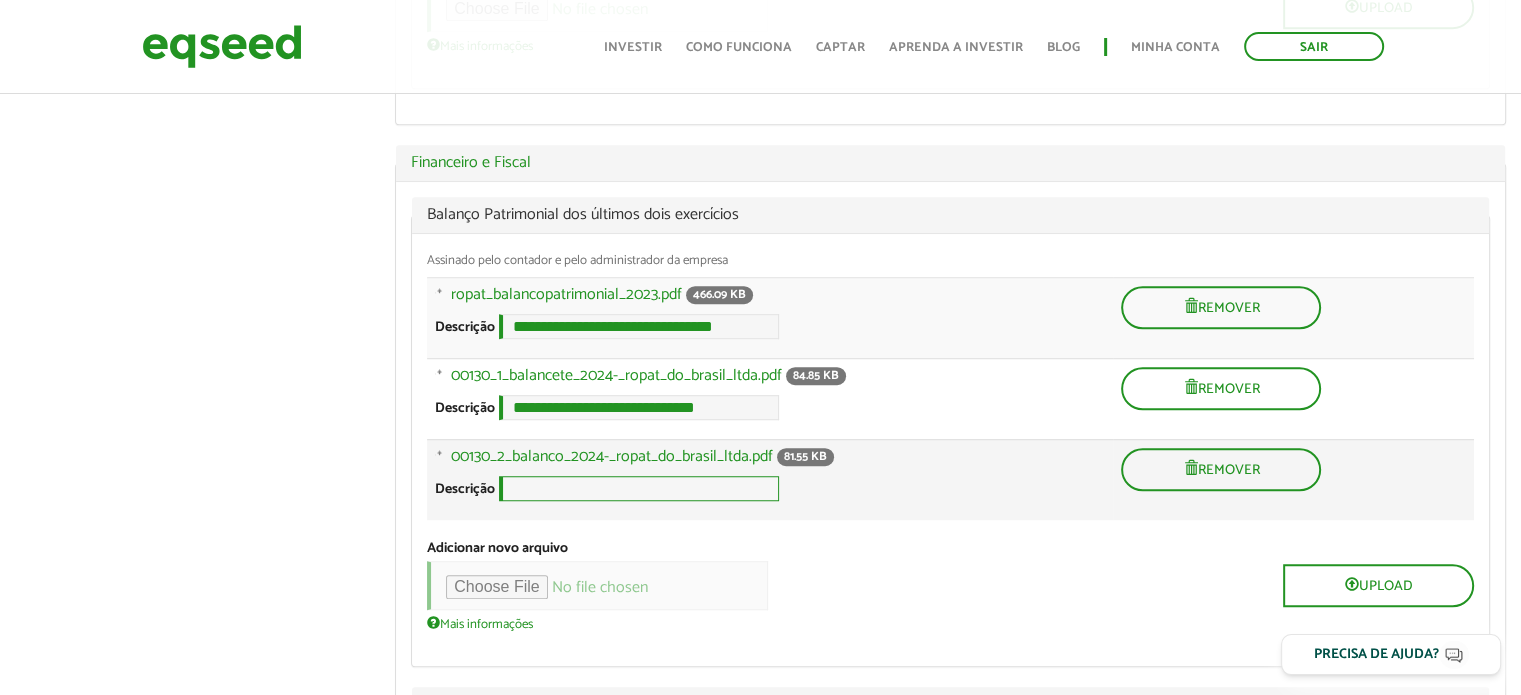 click on "Descrição" at bounding box center [639, 488] 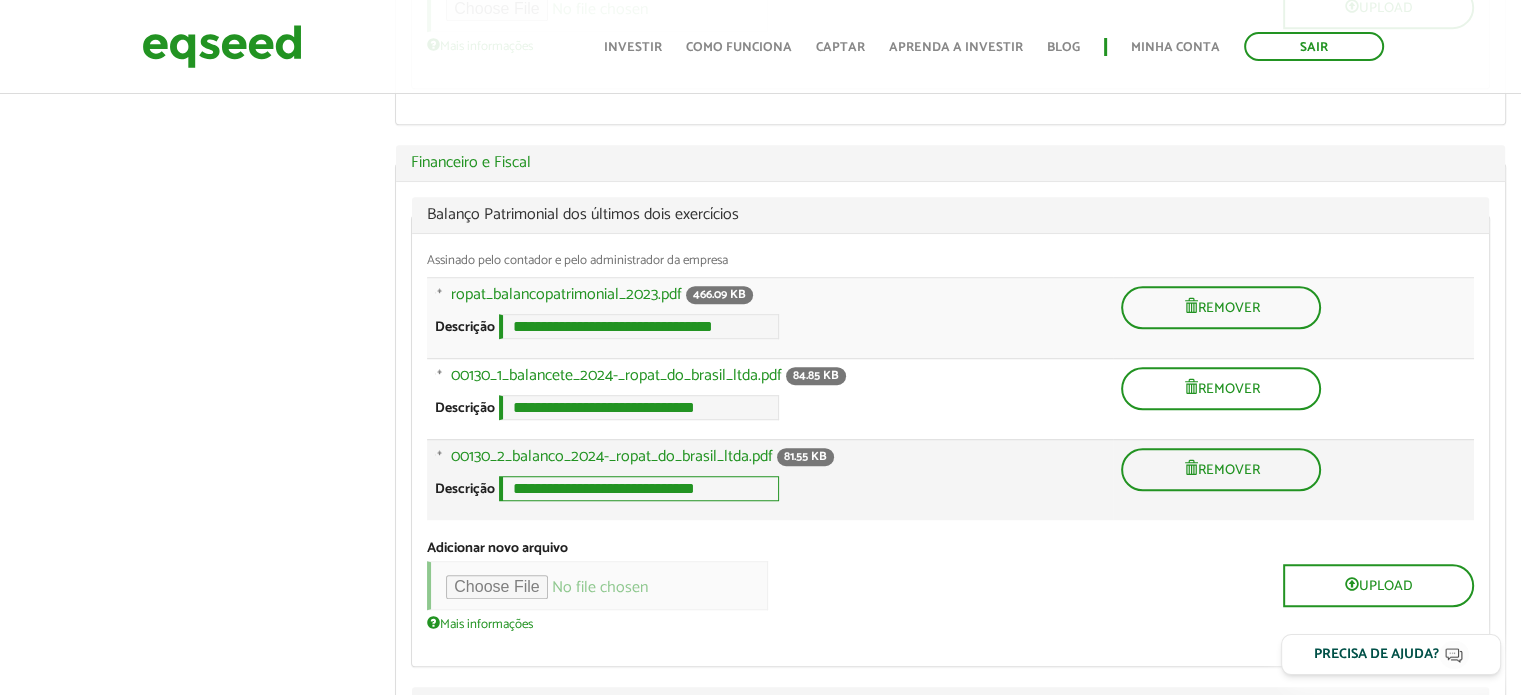 scroll, scrollTop: 0, scrollLeft: 4, axis: horizontal 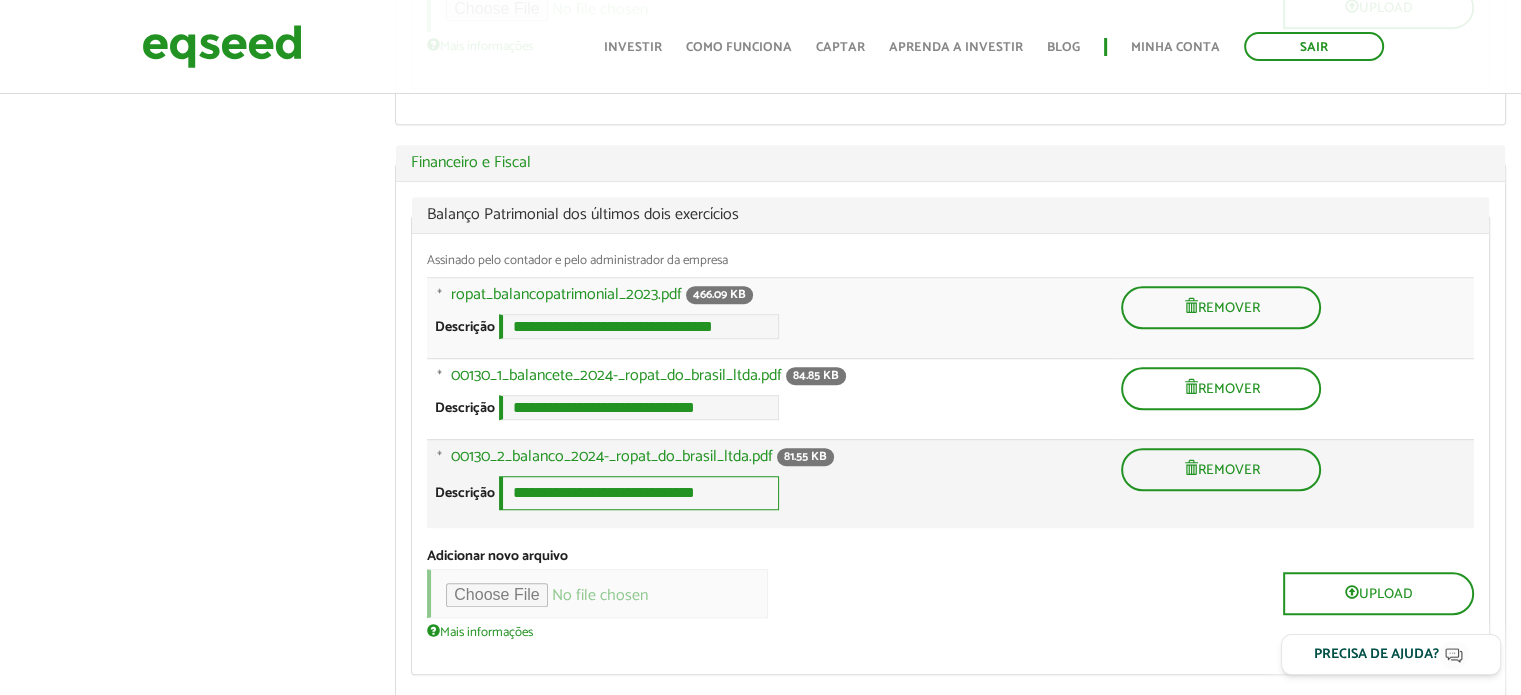 type on "**********" 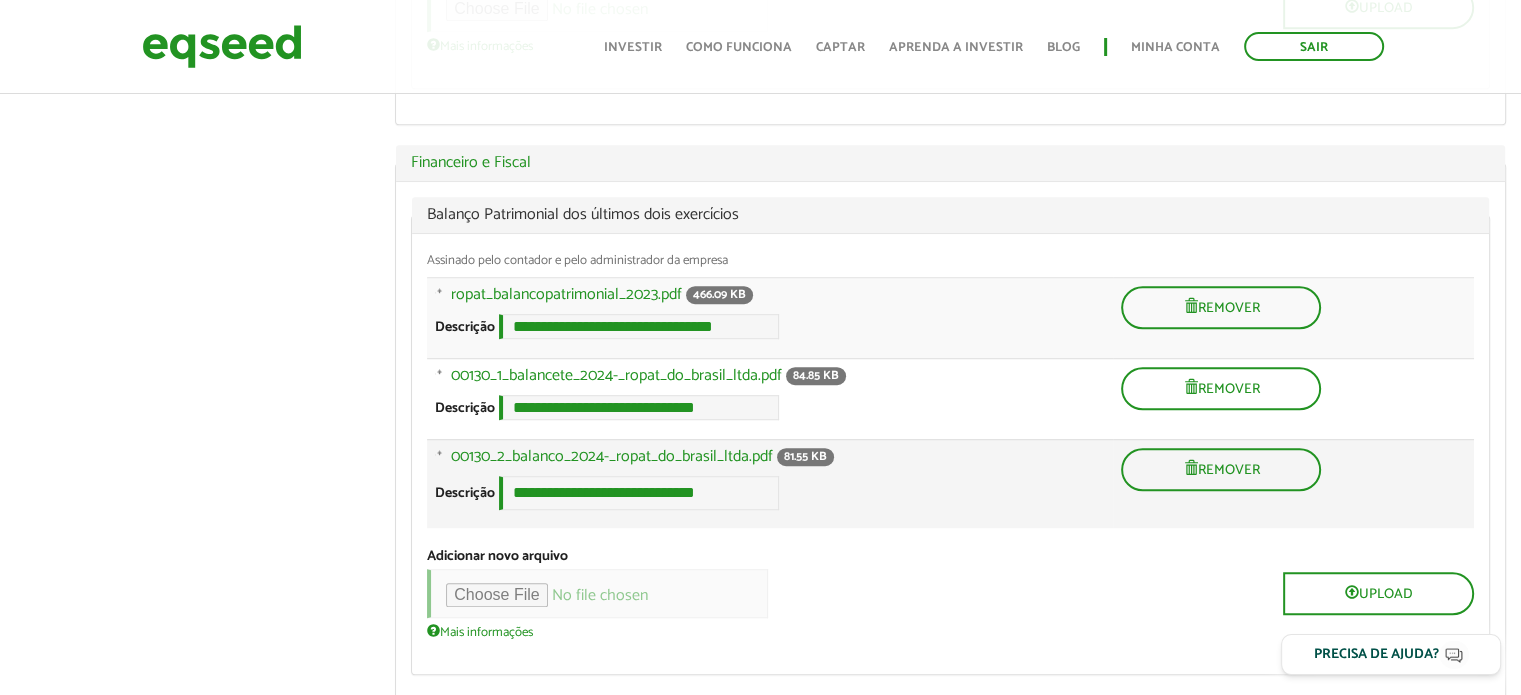 click on "**********" at bounding box center (770, 493) 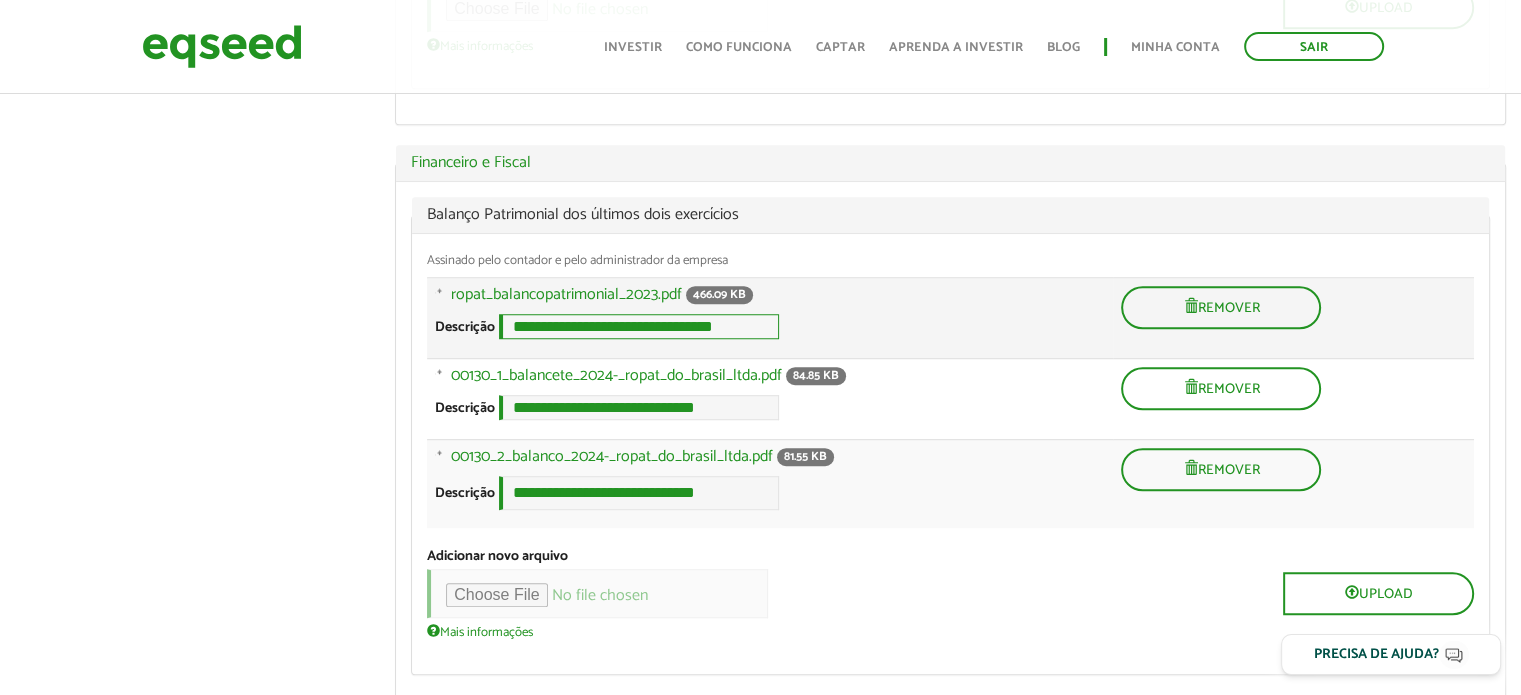 click on "**********" at bounding box center [639, 326] 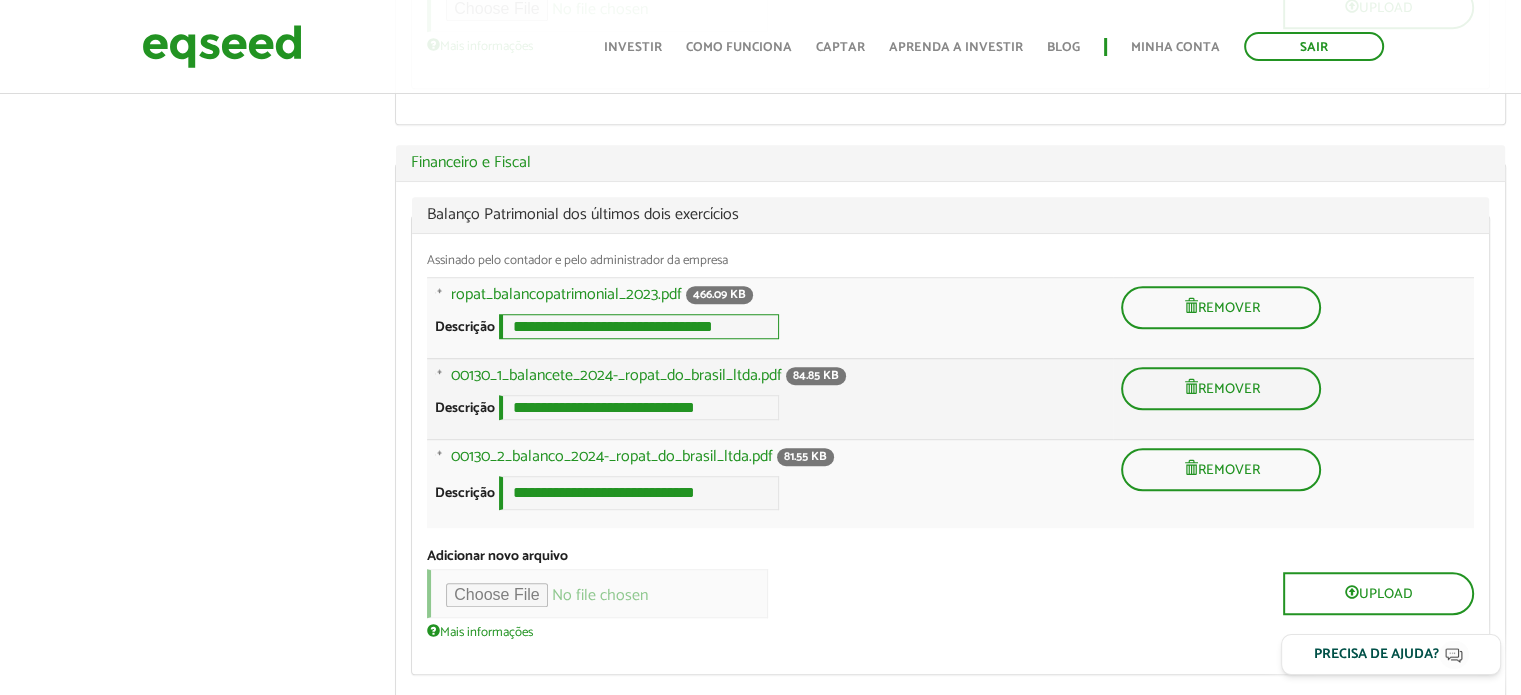 type on "**********" 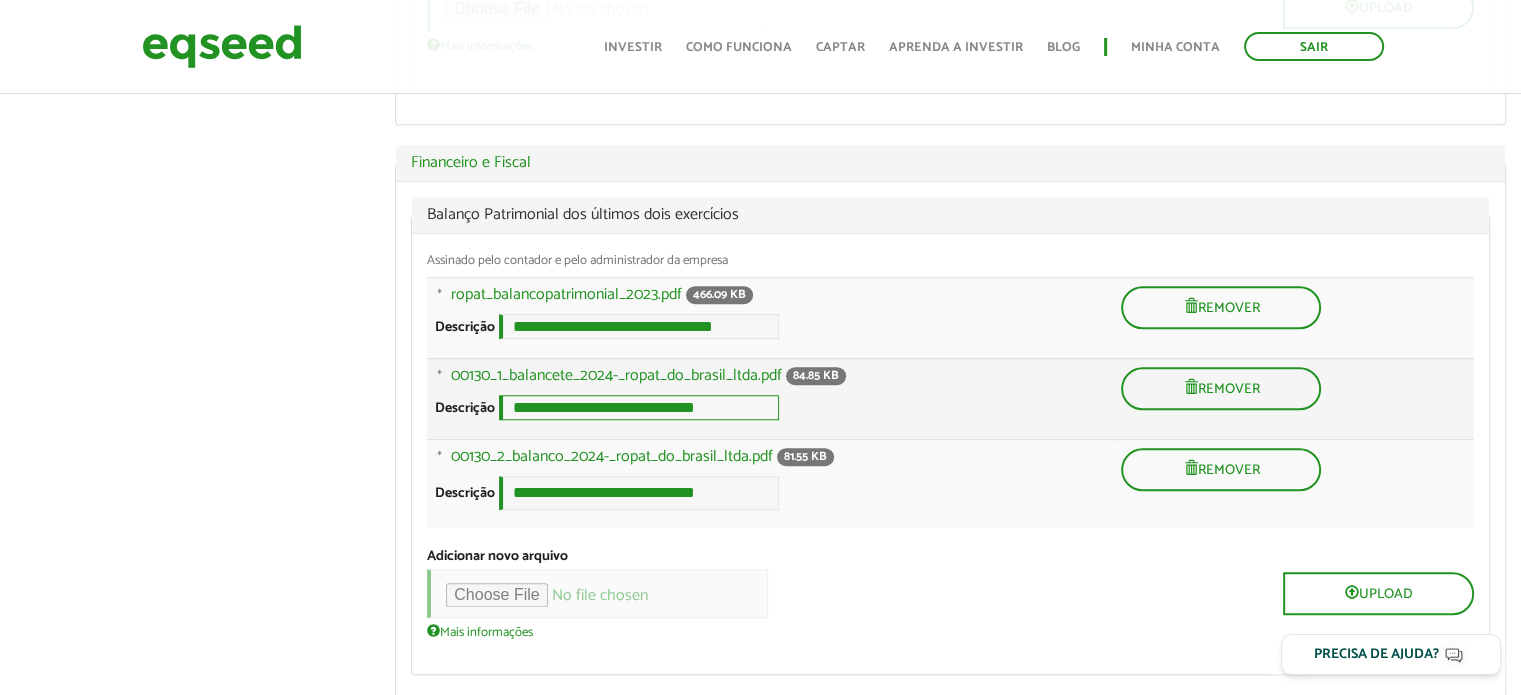 click on "**********" at bounding box center [639, 407] 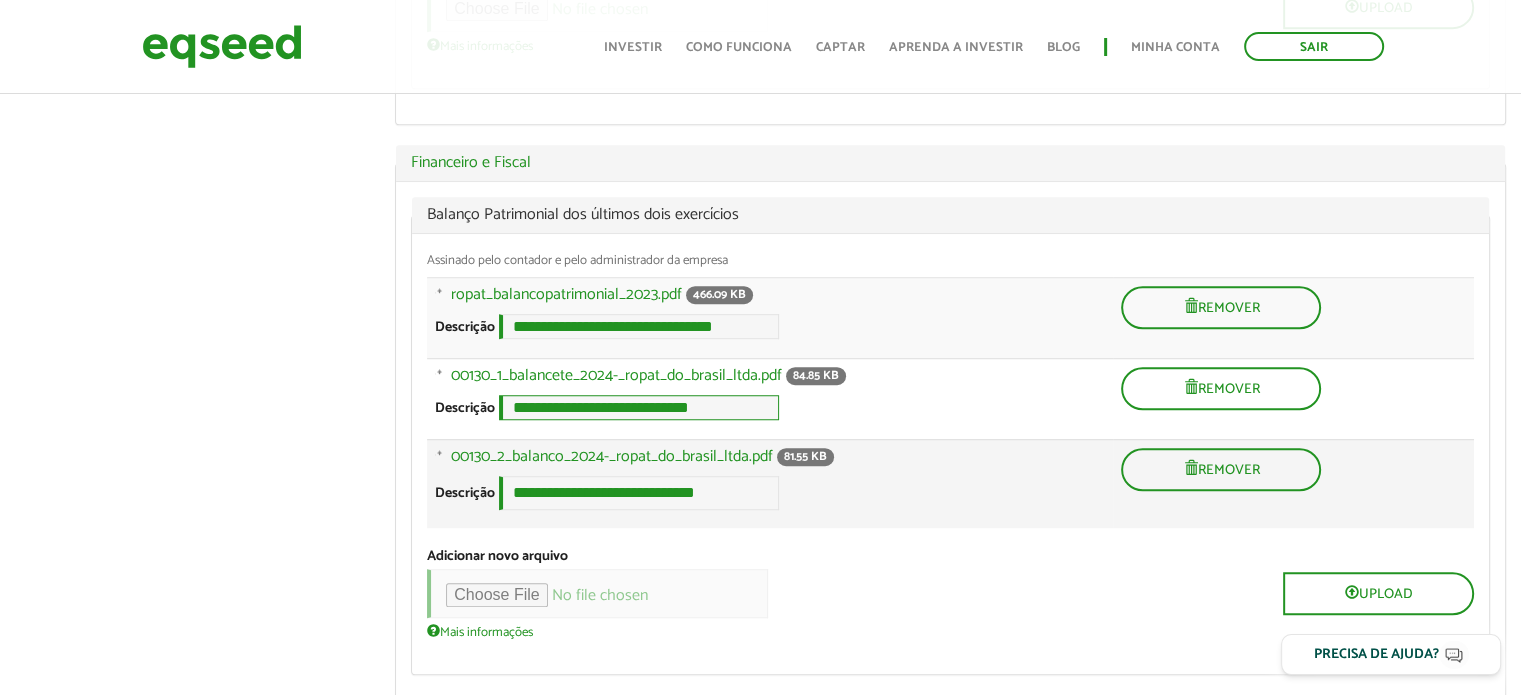 type on "**********" 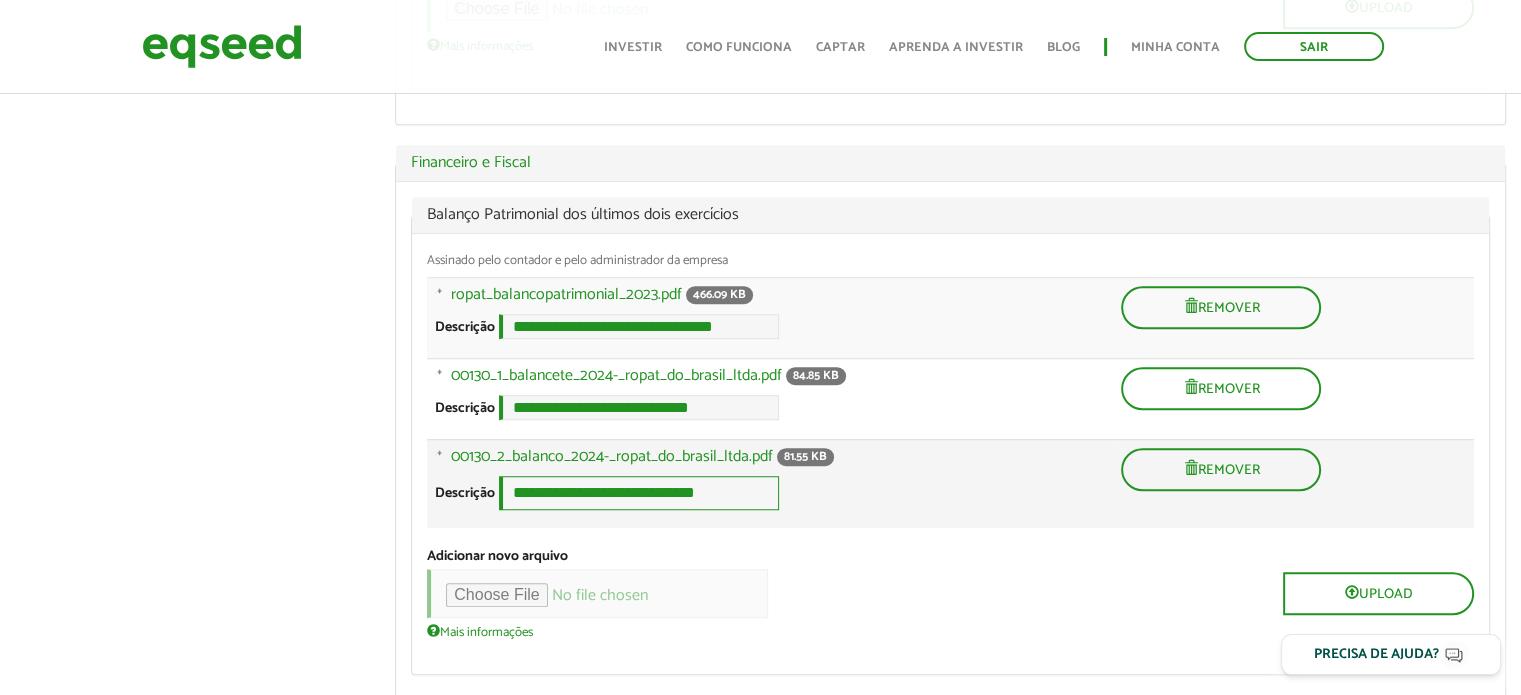 click on "**********" at bounding box center [639, 493] 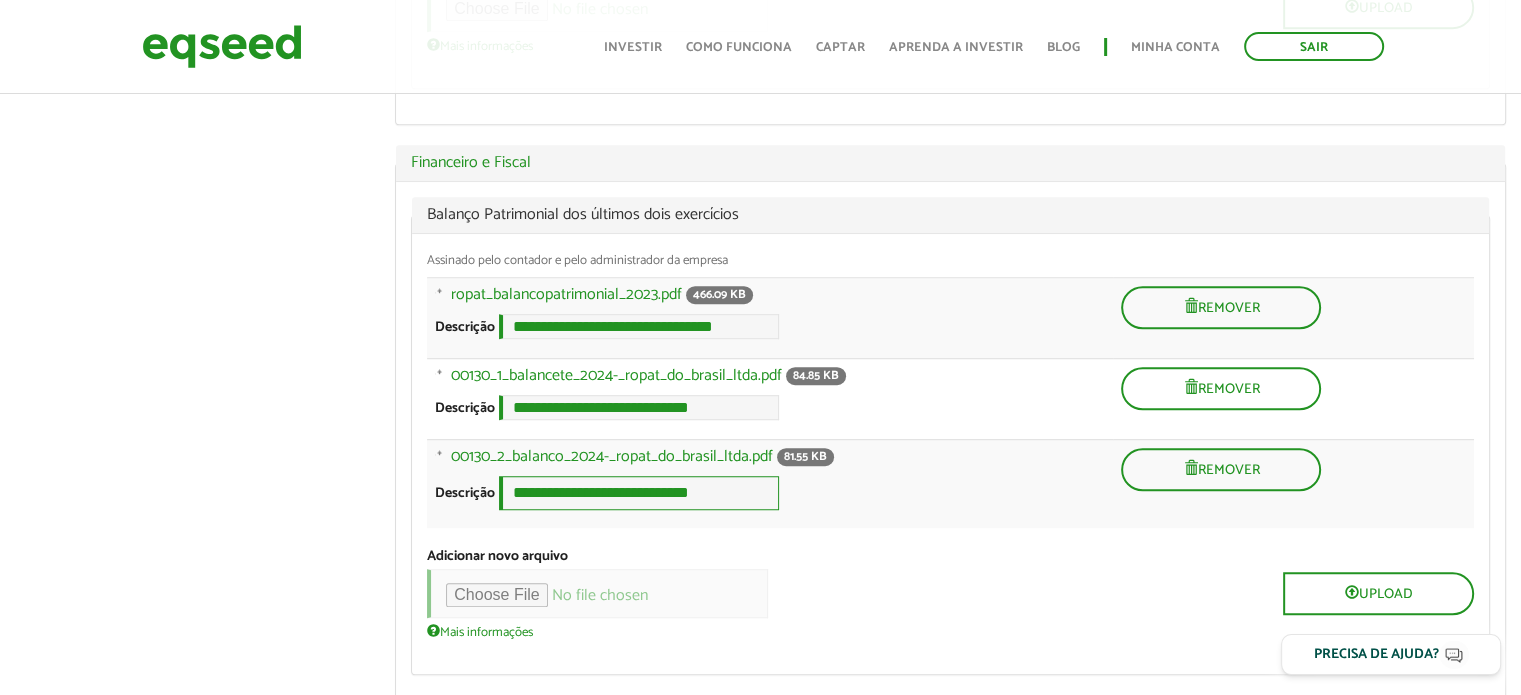 type on "**********" 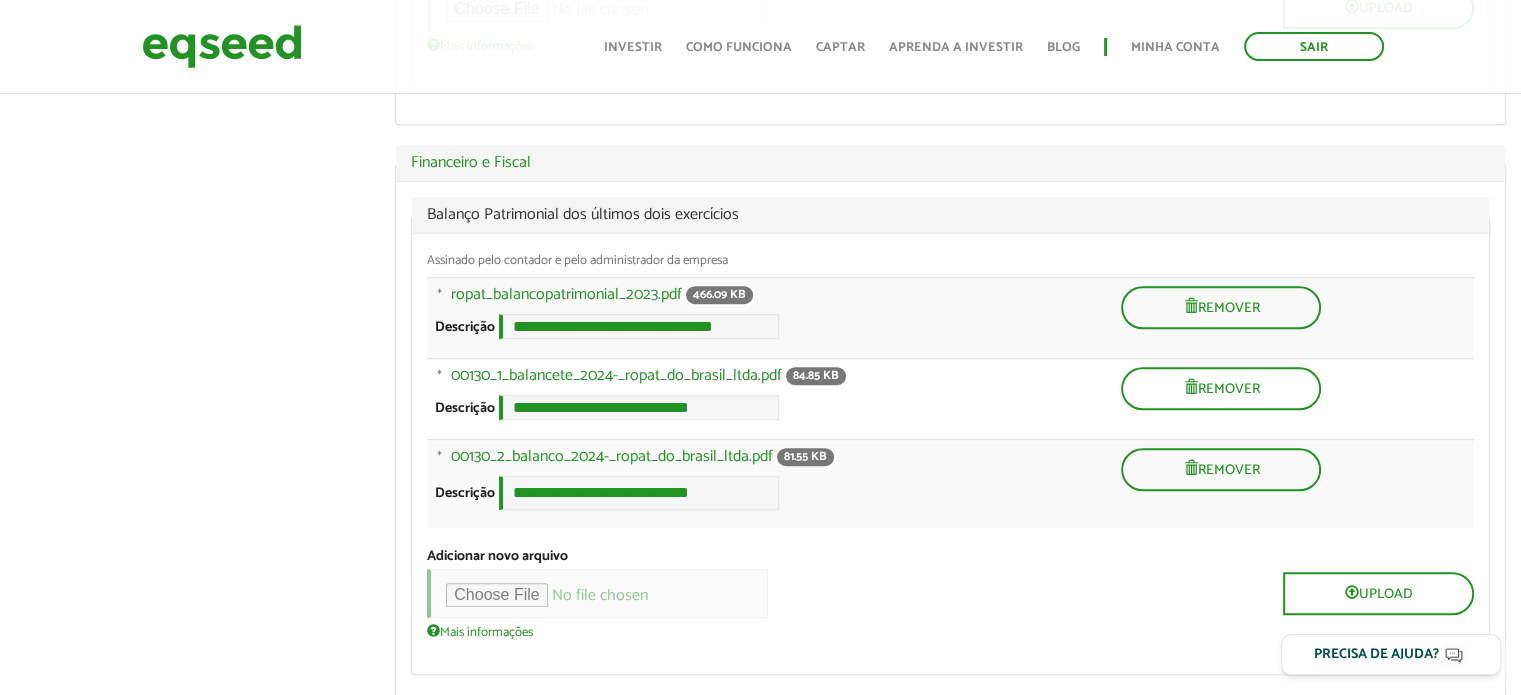 click on "Adicionar novo arquivo
Upload
Mais informações Arquivos devem ter menos que  100 MB .
Tipos de arquivos permitidos:  pdf ppt pptx xls xlsx ." at bounding box center [950, 593] 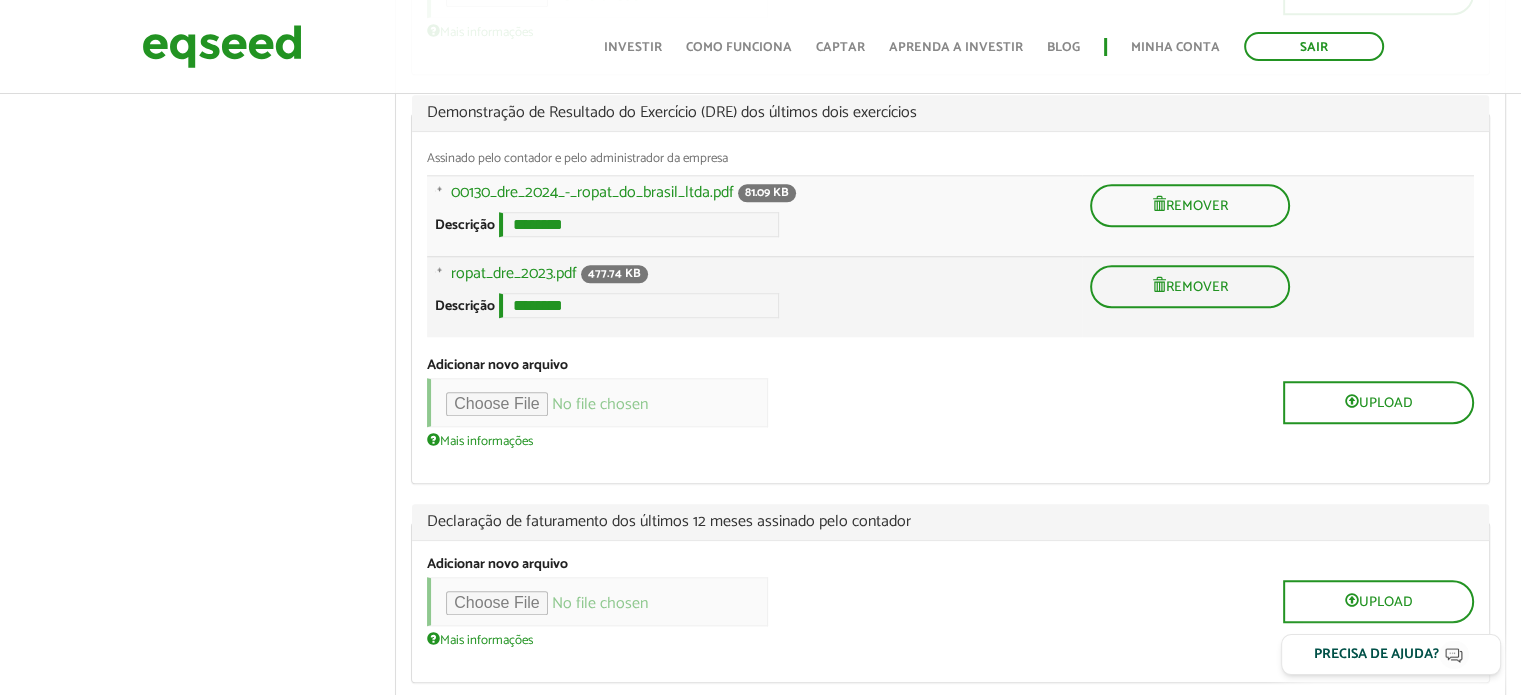 scroll, scrollTop: 2008, scrollLeft: 0, axis: vertical 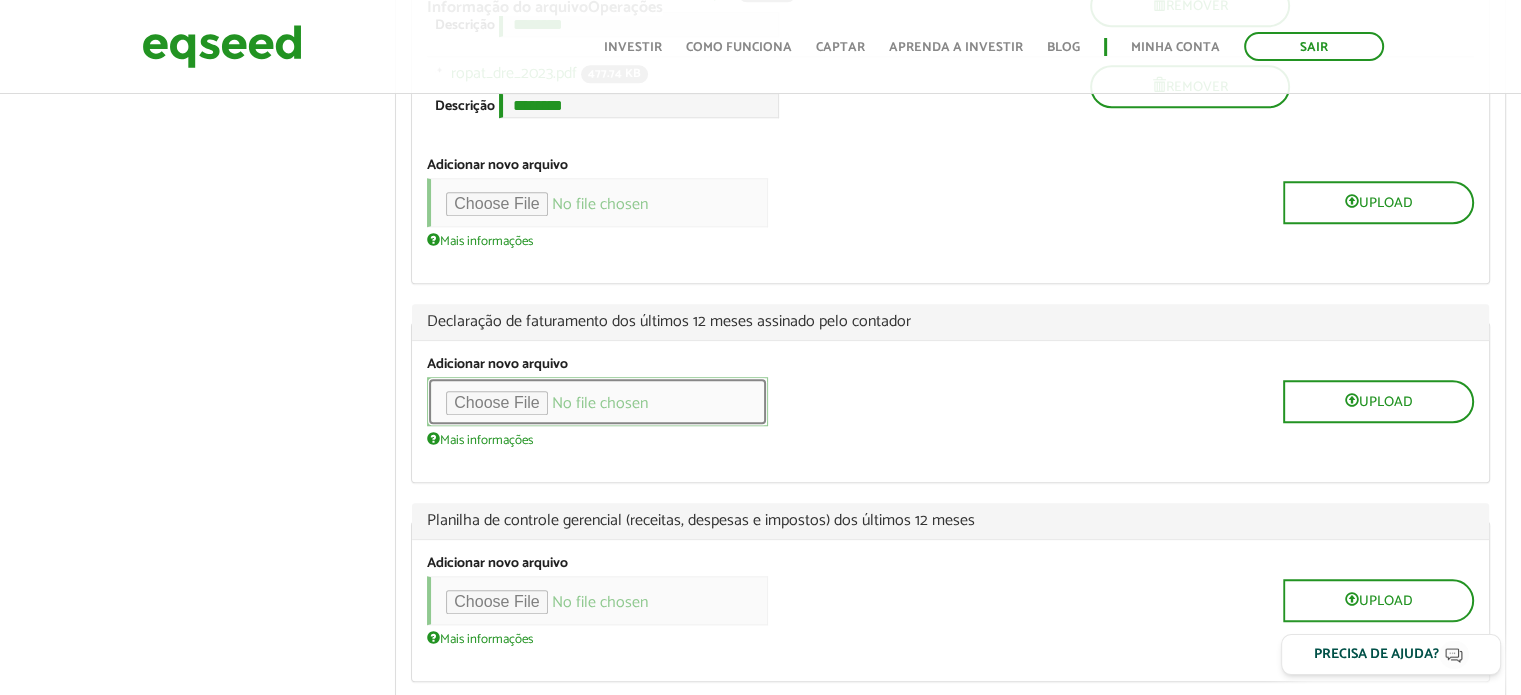 click at bounding box center (597, 401) 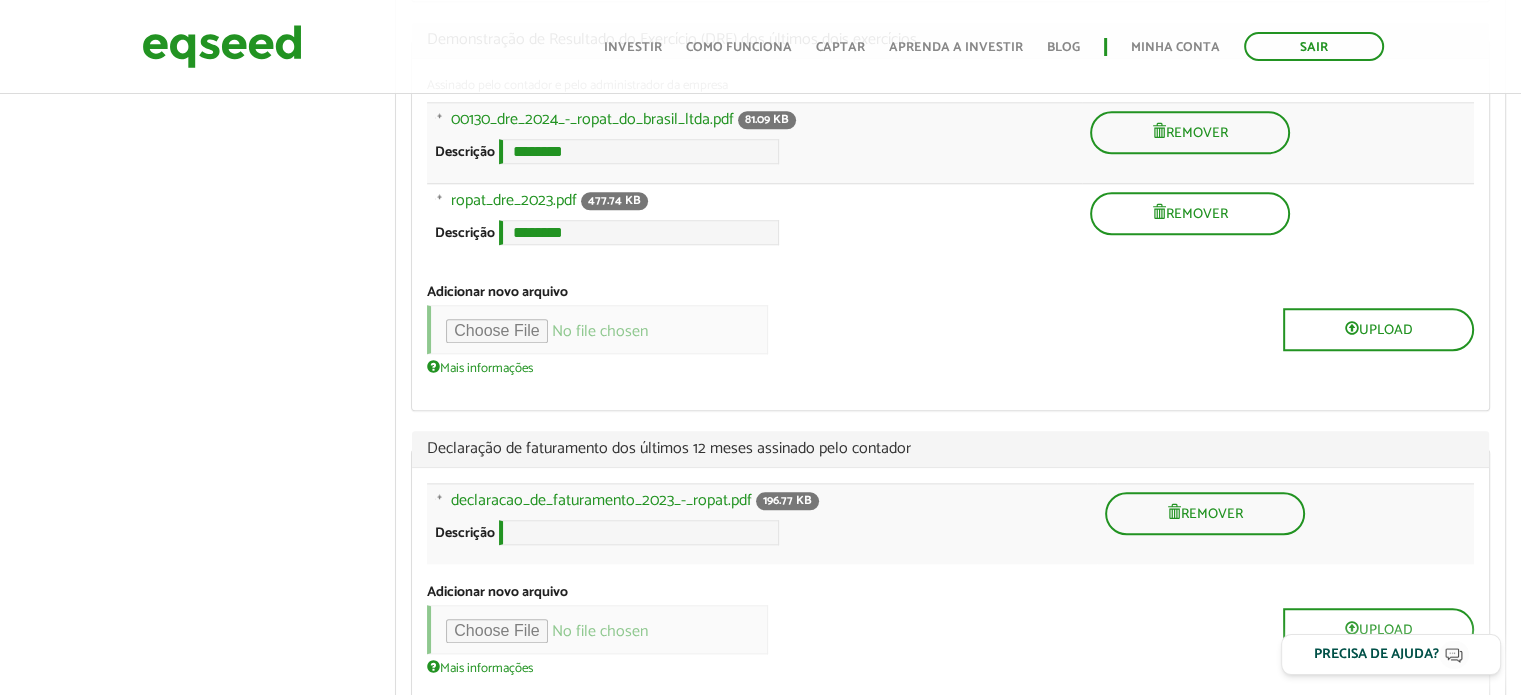 scroll, scrollTop: 1916, scrollLeft: 0, axis: vertical 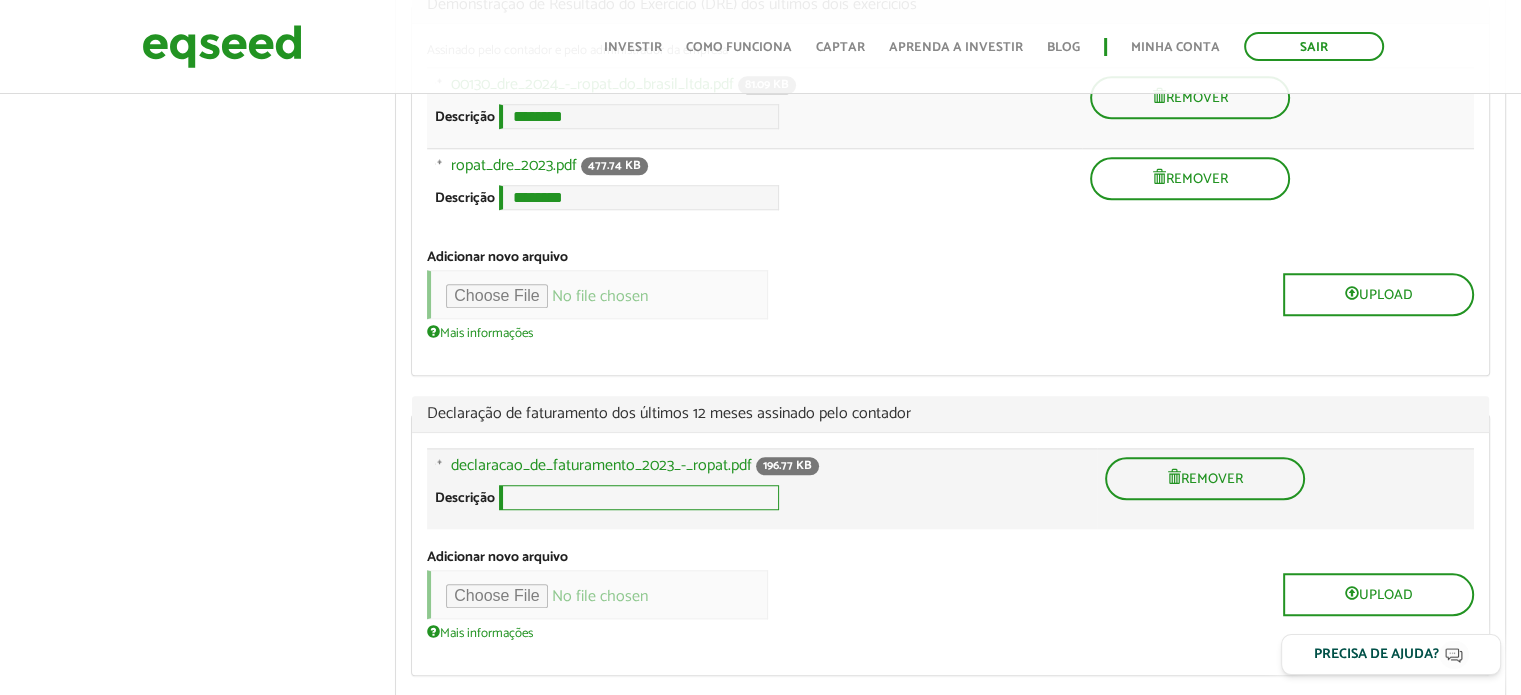 drag, startPoint x: 539, startPoint y: 518, endPoint x: 539, endPoint y: 533, distance: 15 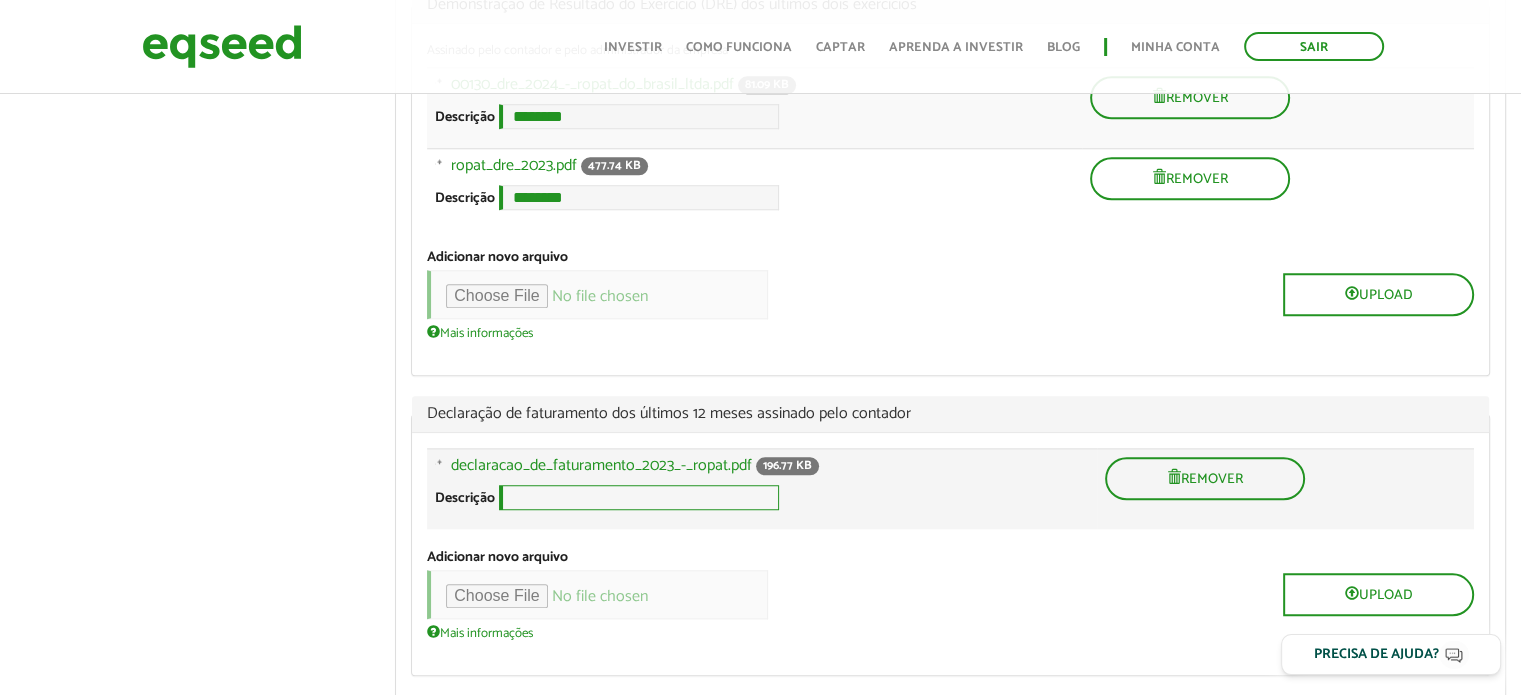 click on "Descrição" at bounding box center (639, 497) 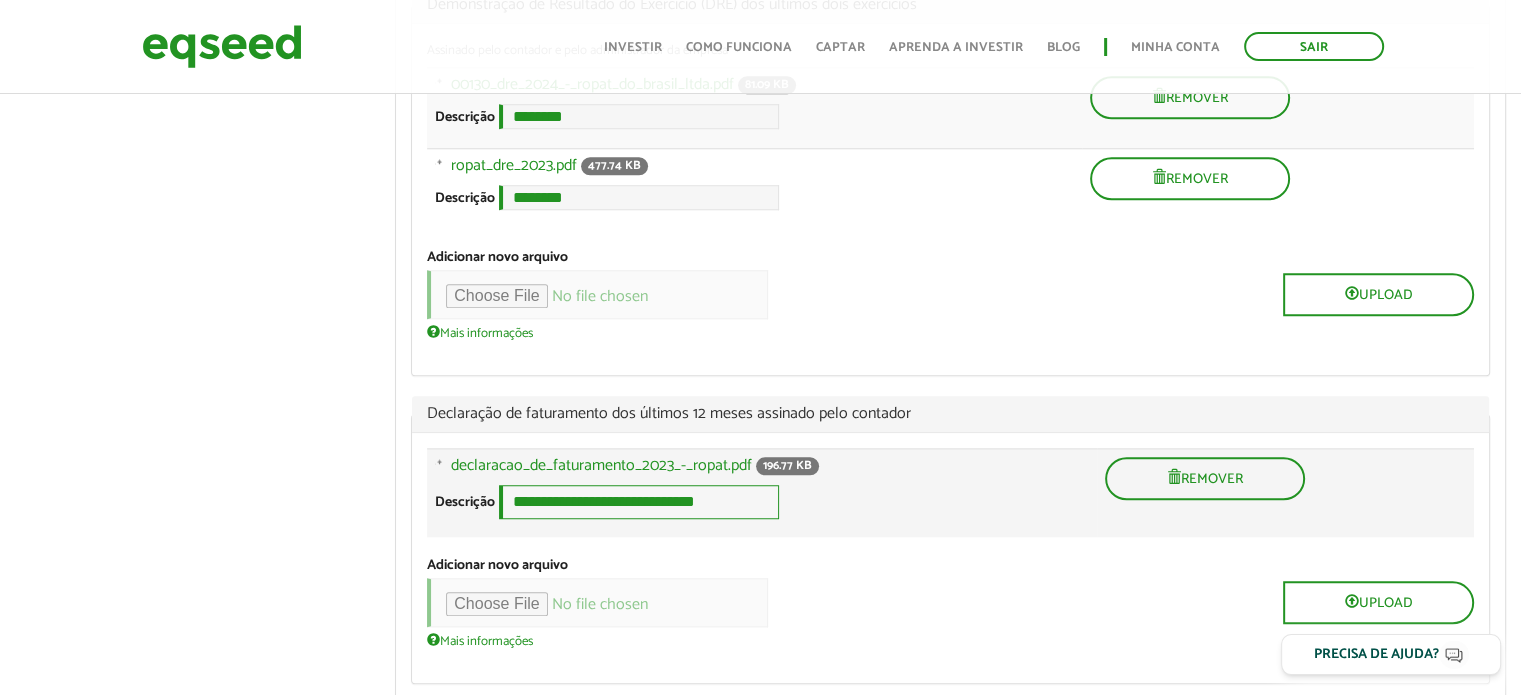 scroll, scrollTop: 0, scrollLeft: 11, axis: horizontal 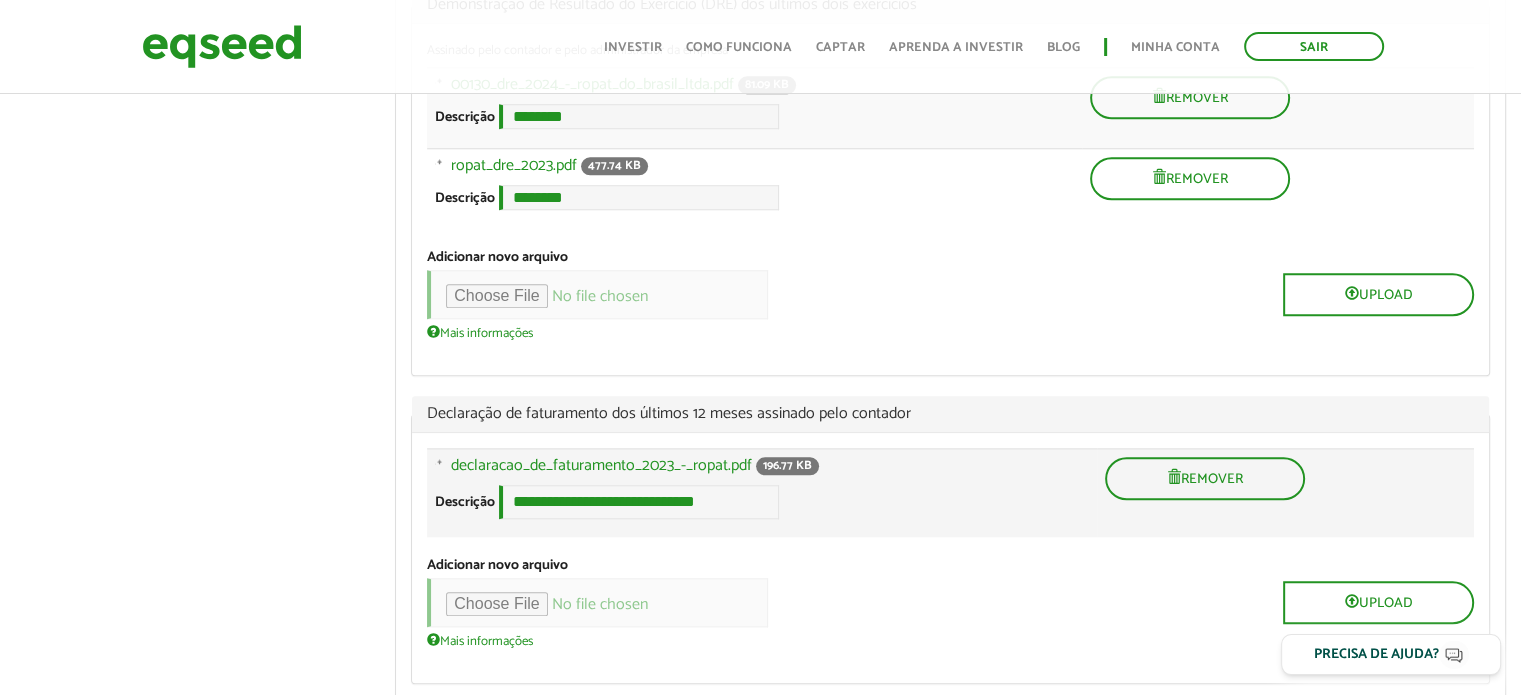 click on "**********" at bounding box center [762, 502] 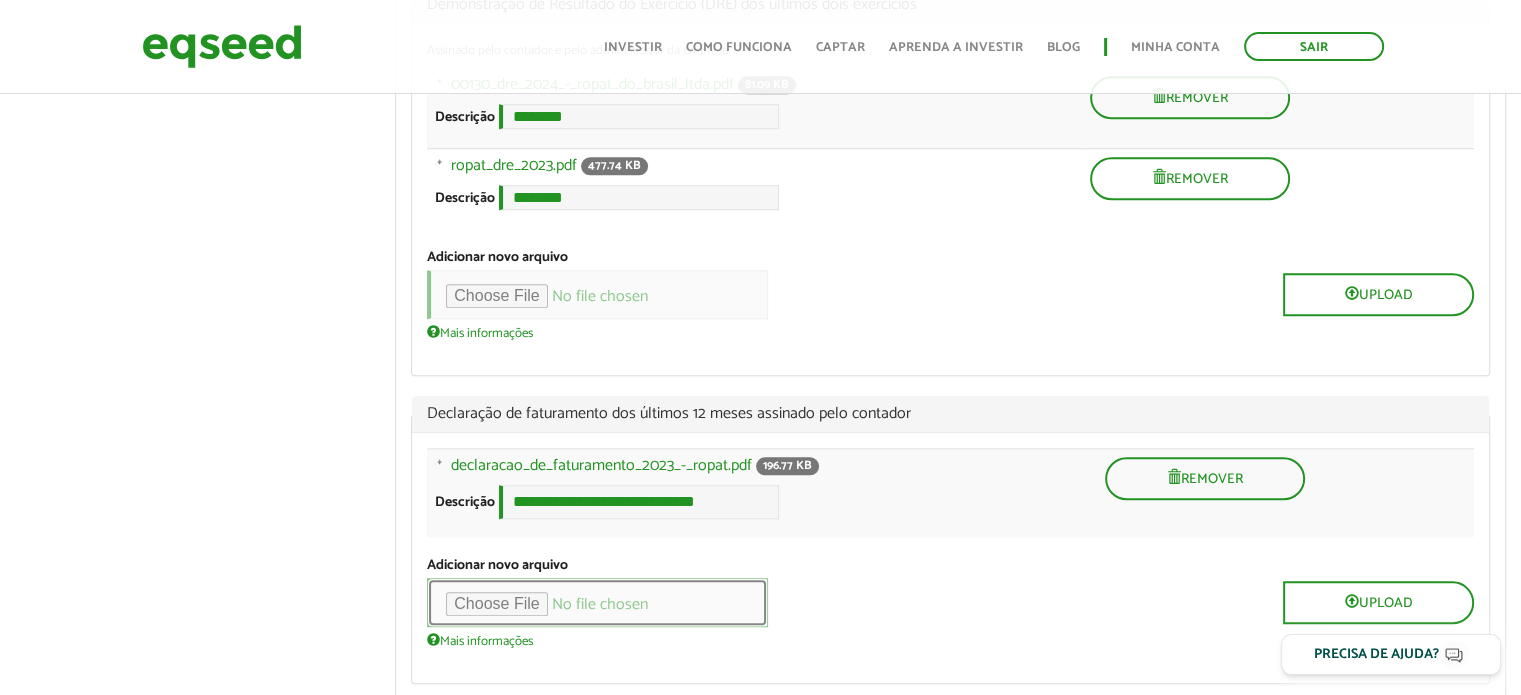 click at bounding box center (597, 602) 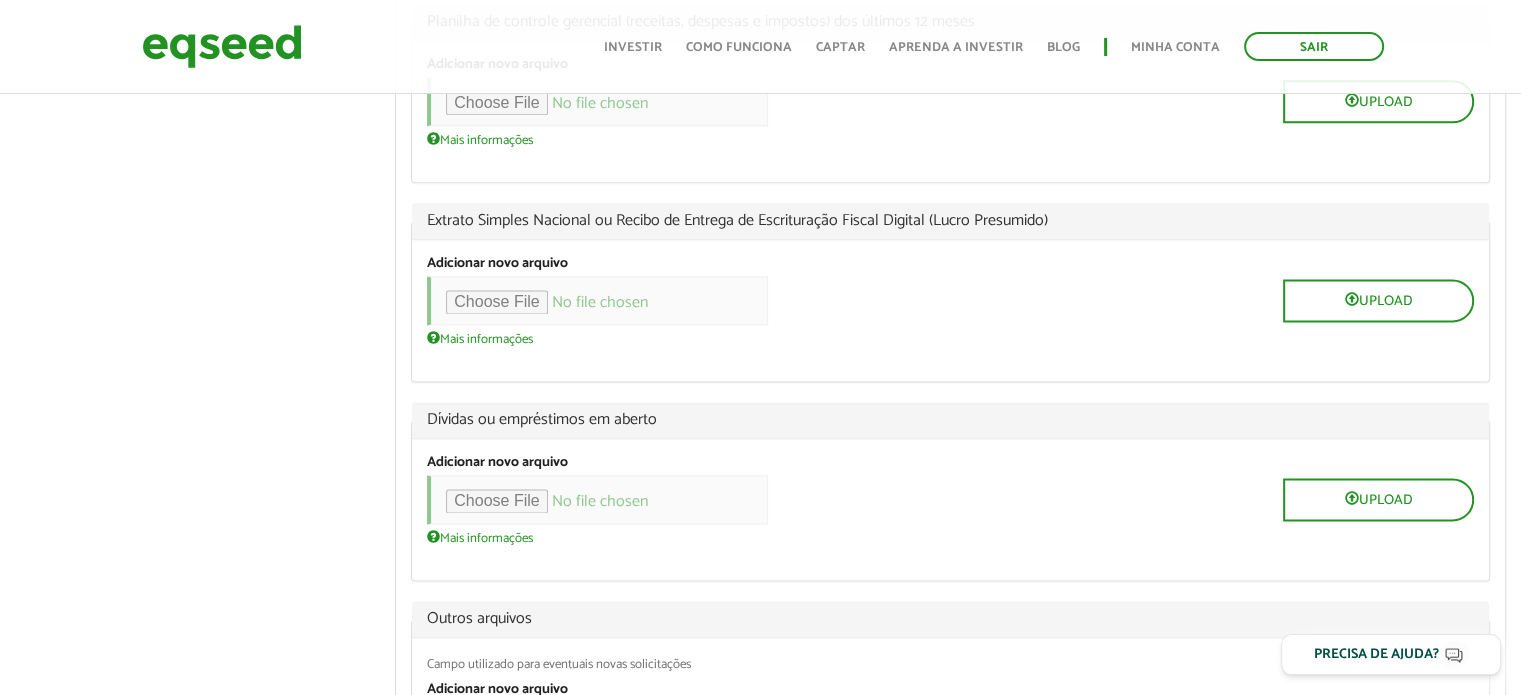 scroll, scrollTop: 2611, scrollLeft: 0, axis: vertical 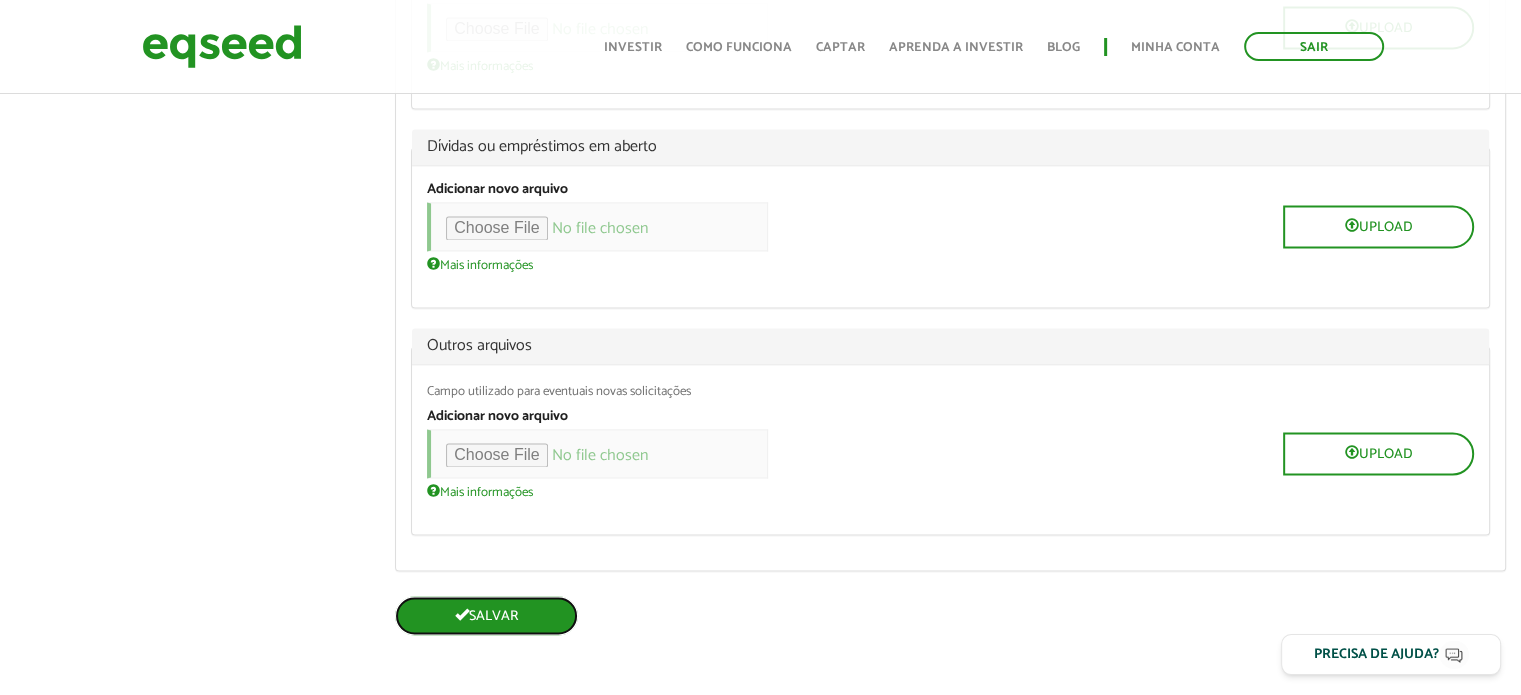 click on "Salvar" at bounding box center (486, 615) 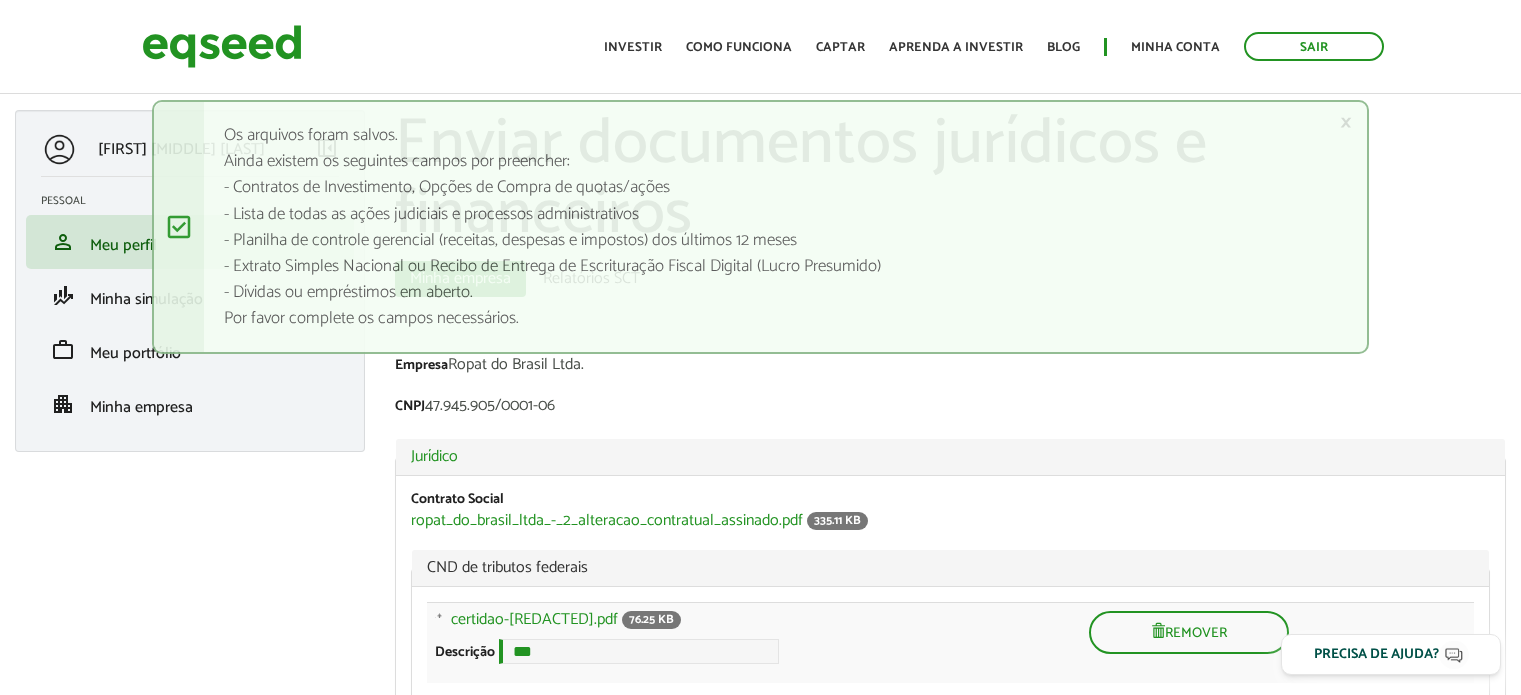 scroll, scrollTop: 0, scrollLeft: 0, axis: both 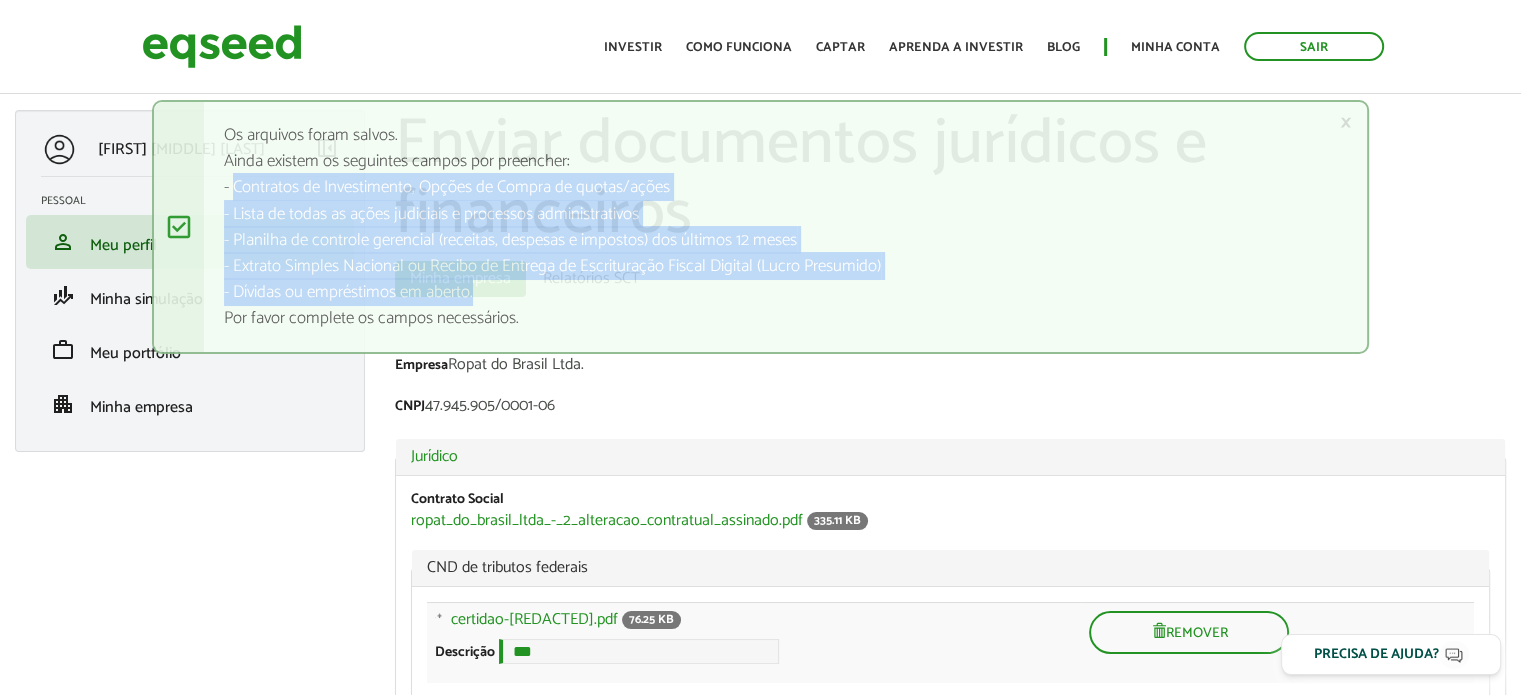 drag, startPoint x: 232, startPoint y: 184, endPoint x: 707, endPoint y: 282, distance: 485.00412 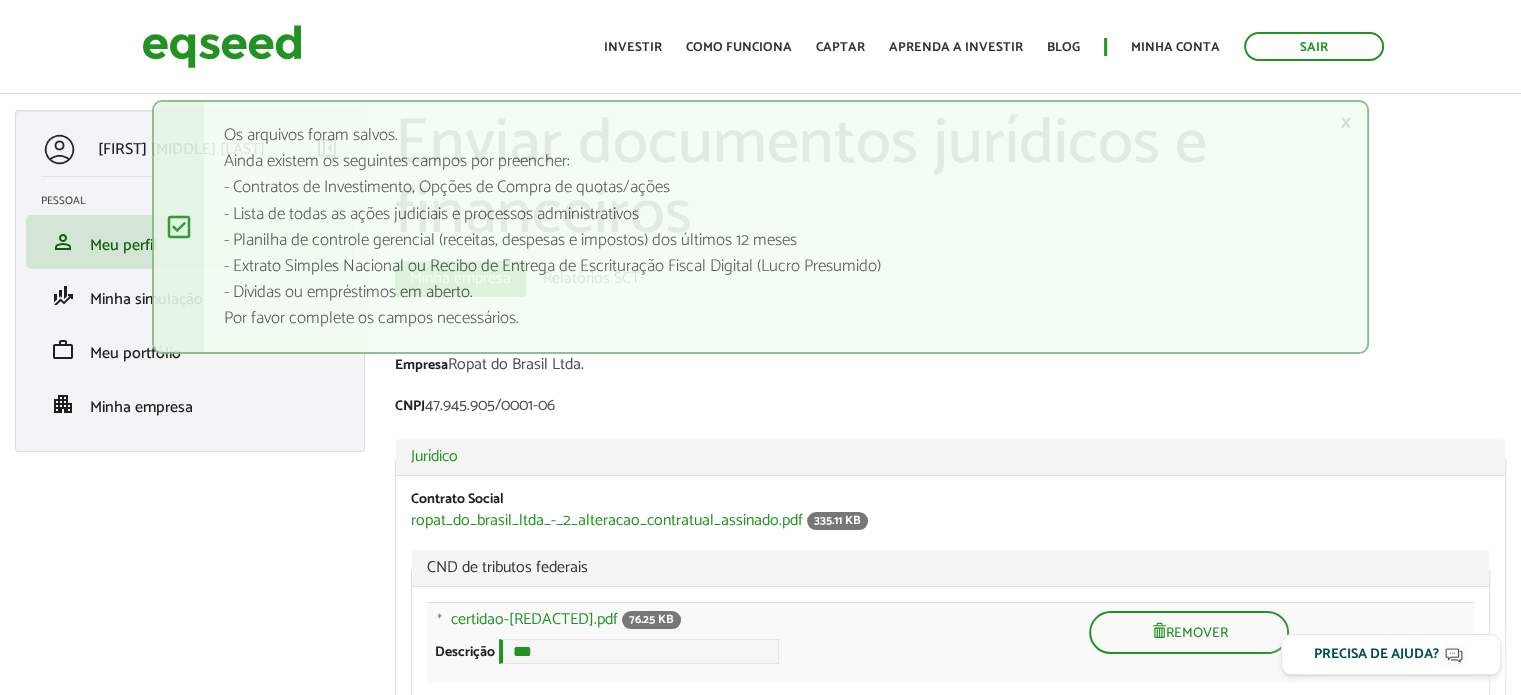 click on "Empresa
Ropat do Brasil Ltda.
CNPJ
47.945.905/0001-06
Ocultar Jurídico
Contrato Social
ropat_do_brasil_ltda_-_2_alteracao_contratual_assinado.pdf    335.11 KB
CND de tributos federais
Exibir pesos das linhas Informação do arquivo Peso Operações
Informação do arquivo Peso Operações
certidao-47945905000106.pdf    76.25 KB   Descrição
*** A descrição pode ser utilizada como texto do link para o arquivo. ** ** * * *   Peso para CND
Remover
Adicionar novo arquivo
Upload
Mais informações Arquivos devem ter menos que  100 MB .
Tipos de arquivos permitidos:  pdf ppt pptx xls xlsx .
Contratos de Investimento, Opções de Compra de quotas/ações
Adicionar novo arquivo
Upload
Mais informações Arquivos devem ter menos que  100 MB .
Tipos de arquivos permitidos:" at bounding box center (950, 1934) 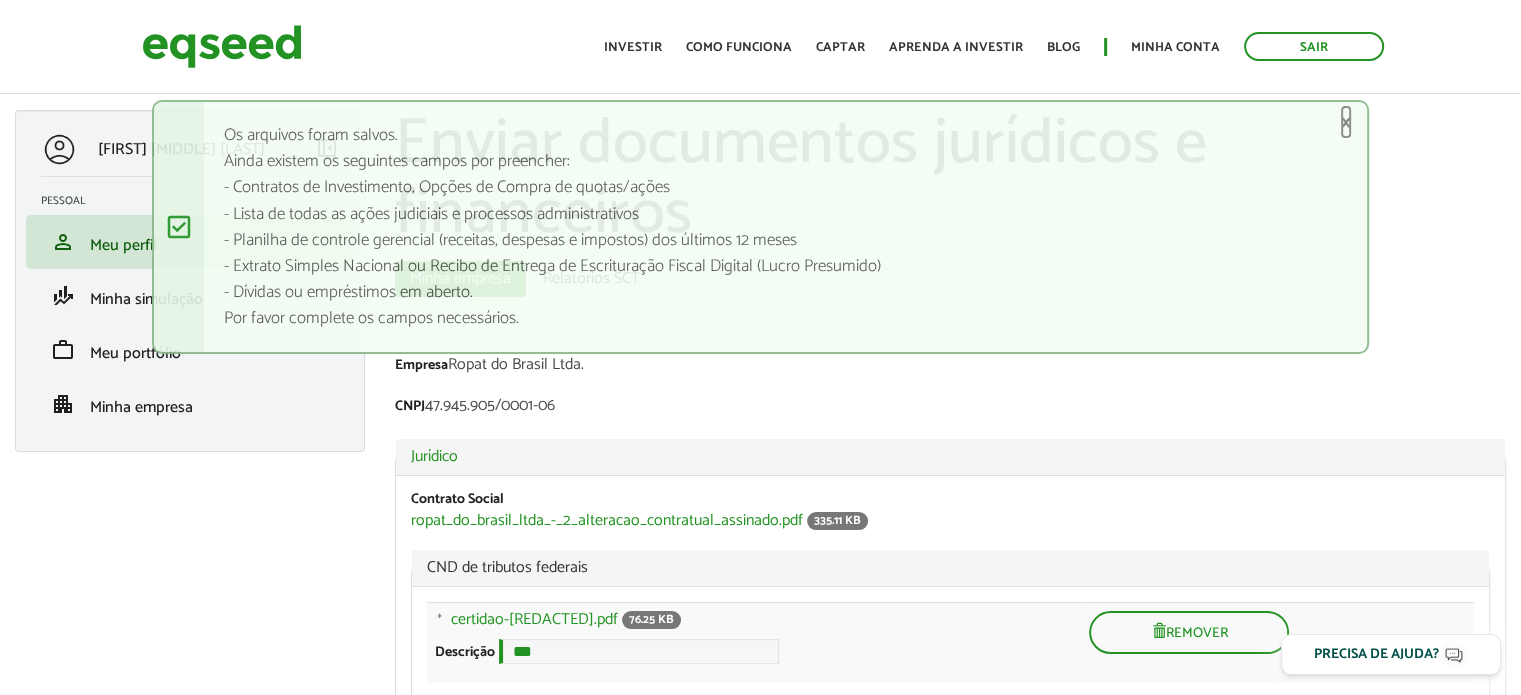 click on "×" at bounding box center (1346, 122) 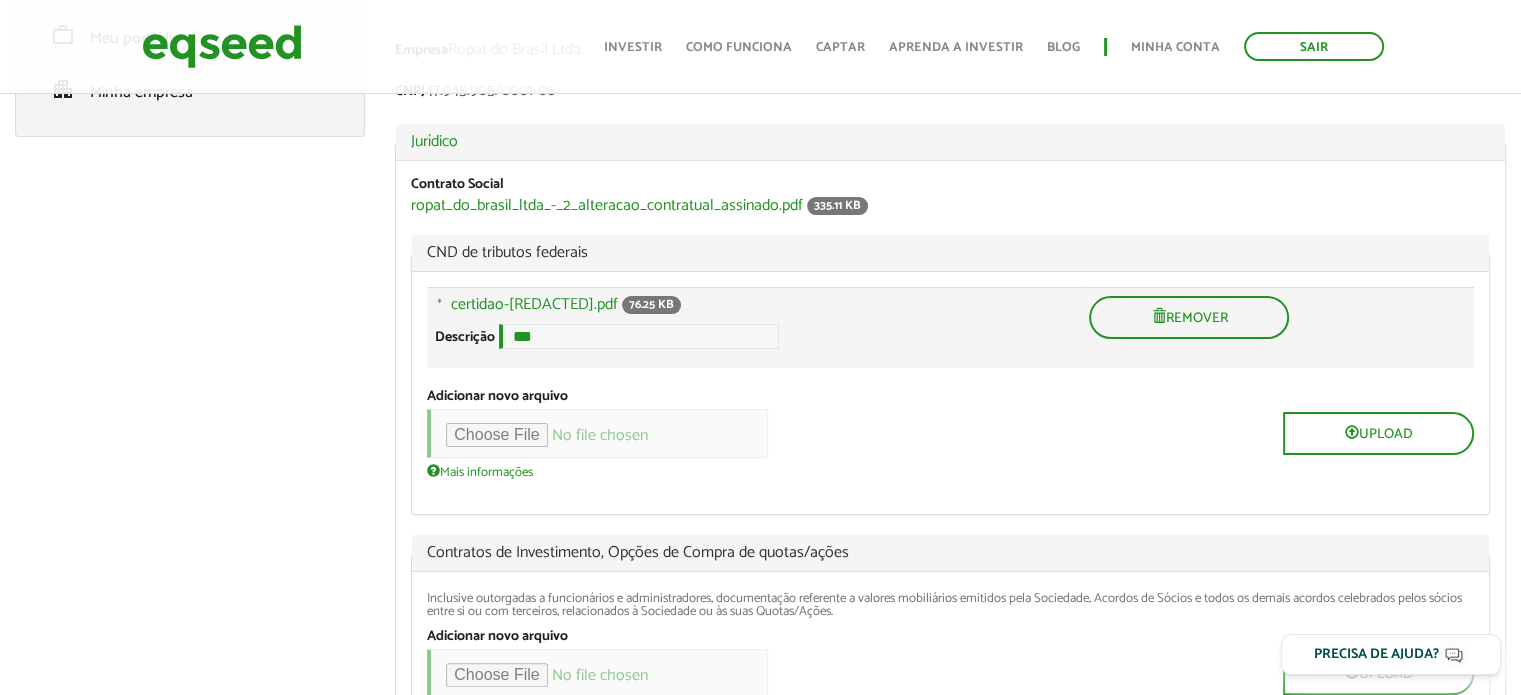 scroll, scrollTop: 400, scrollLeft: 0, axis: vertical 